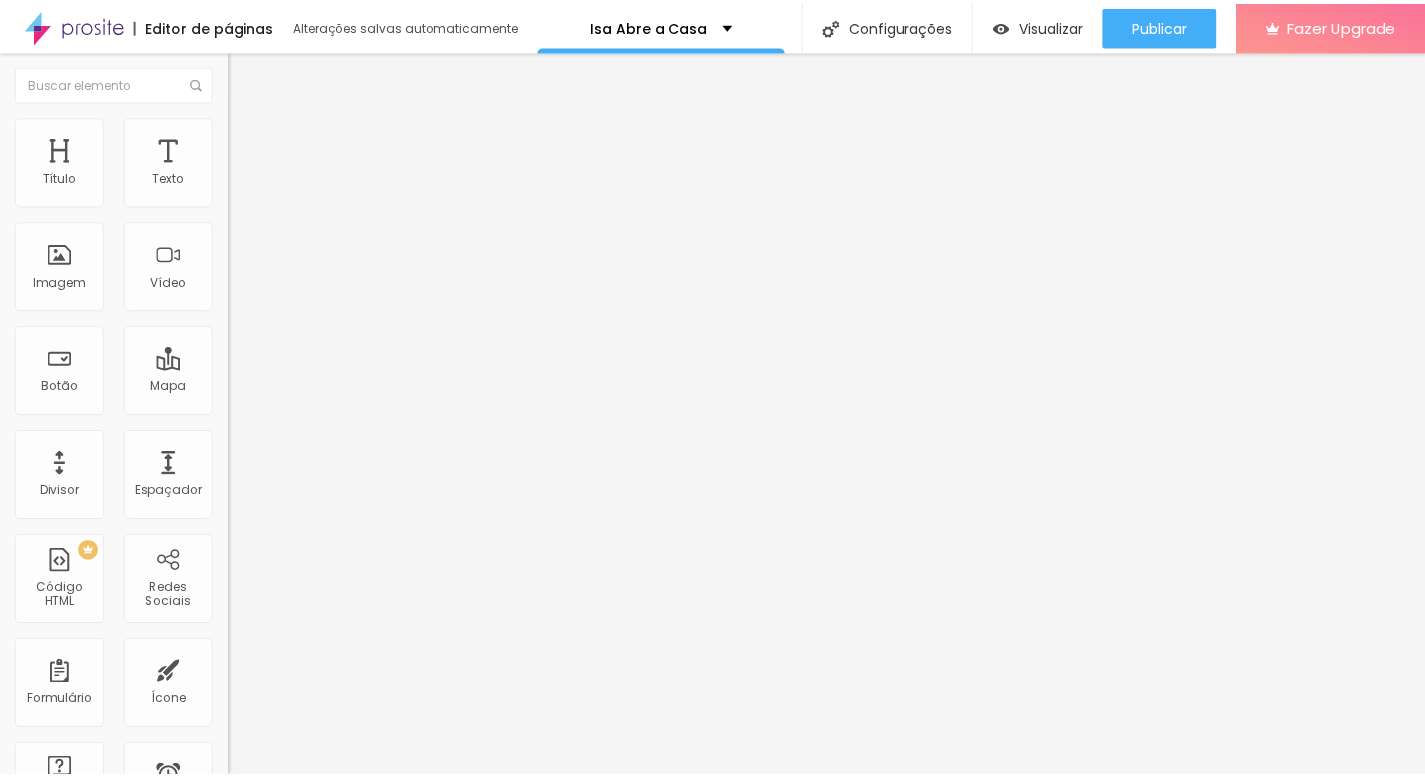 scroll, scrollTop: 0, scrollLeft: 0, axis: both 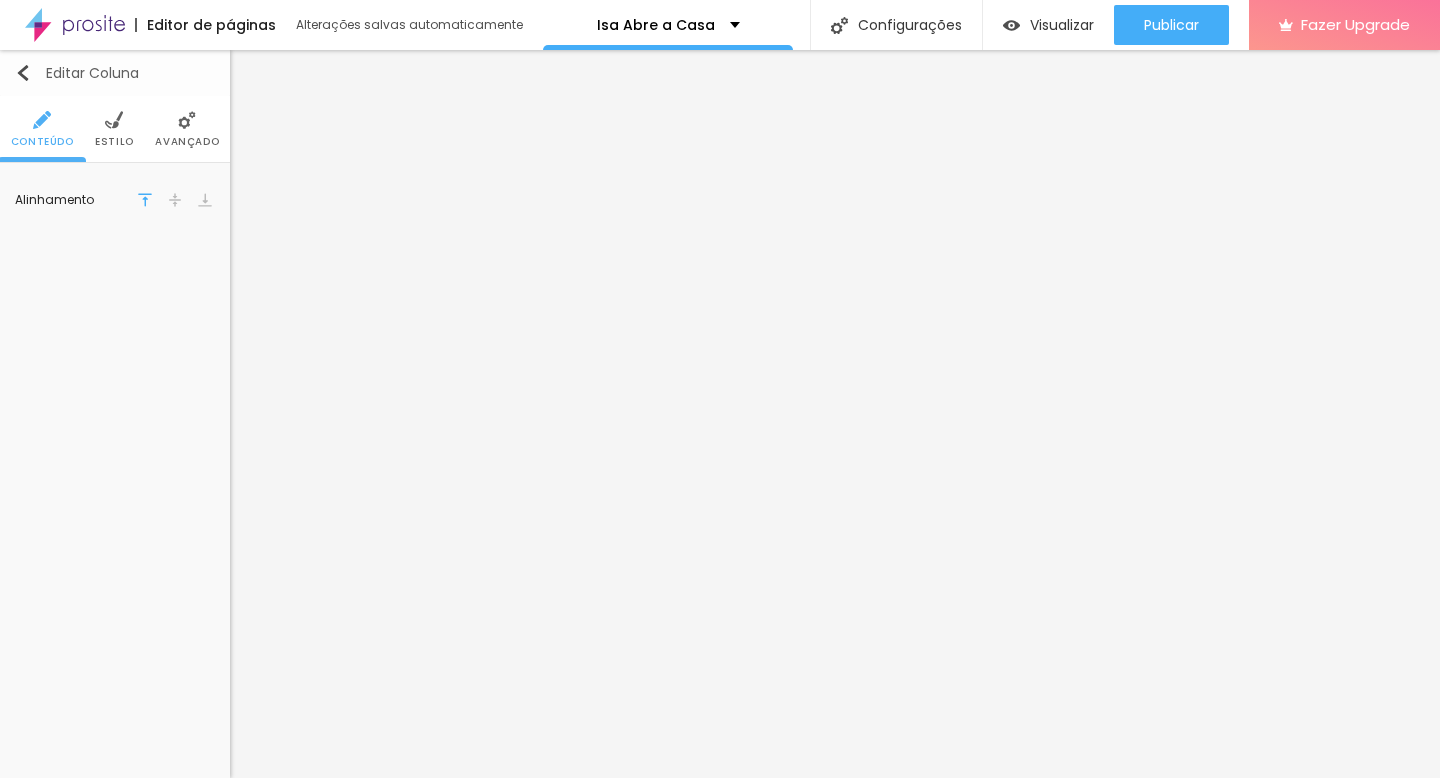 click on "Editar Coluna" at bounding box center (77, 73) 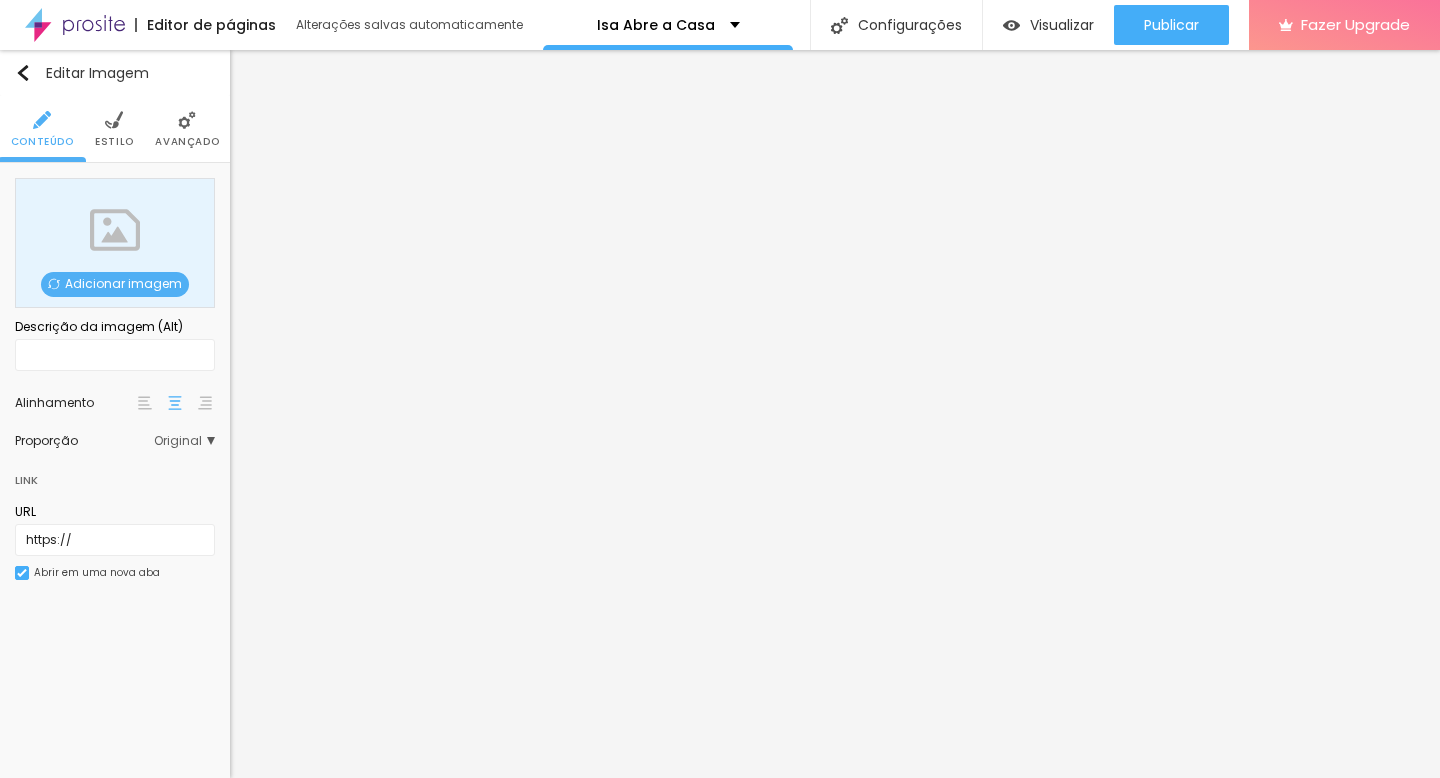 click on "Adicionar imagem" at bounding box center [115, 284] 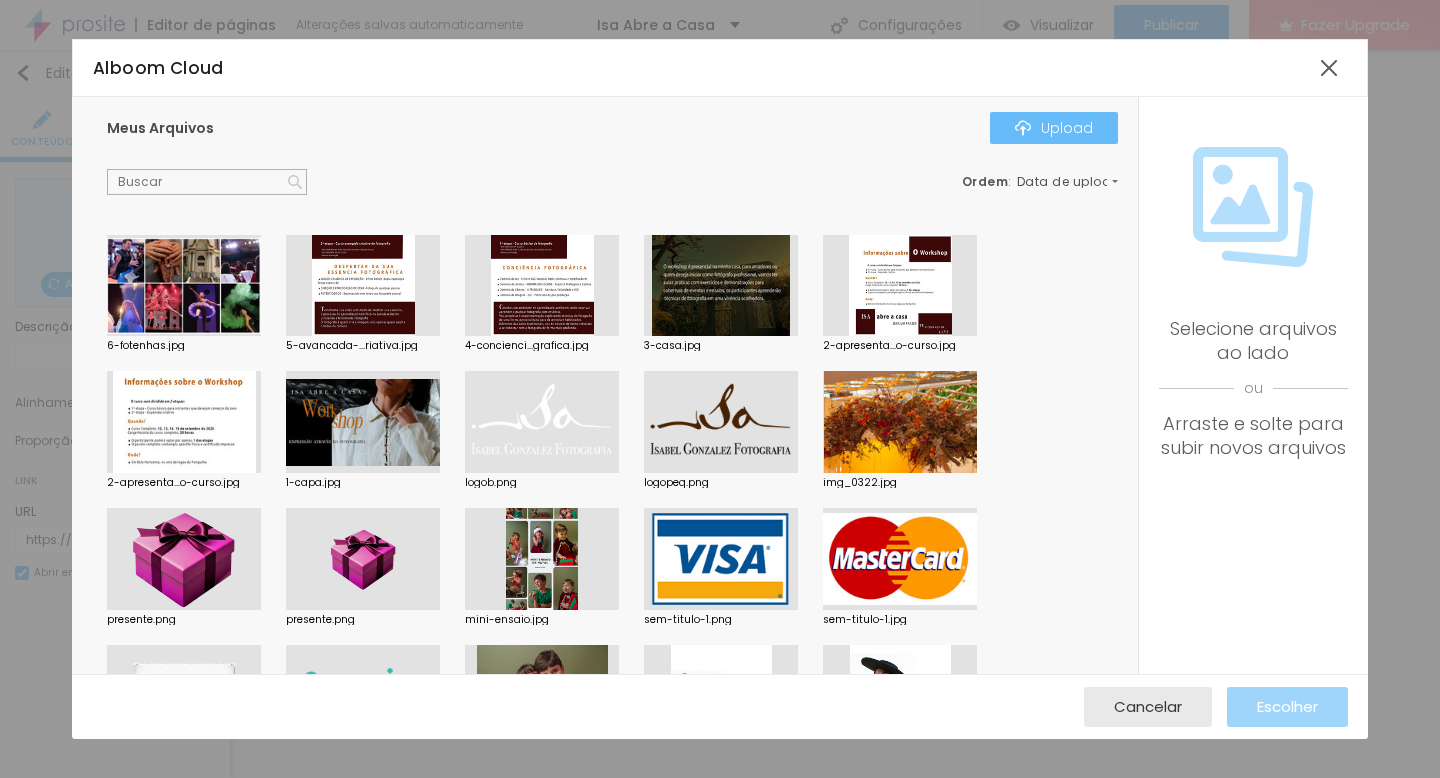 click on "Upload" at bounding box center [1054, 128] 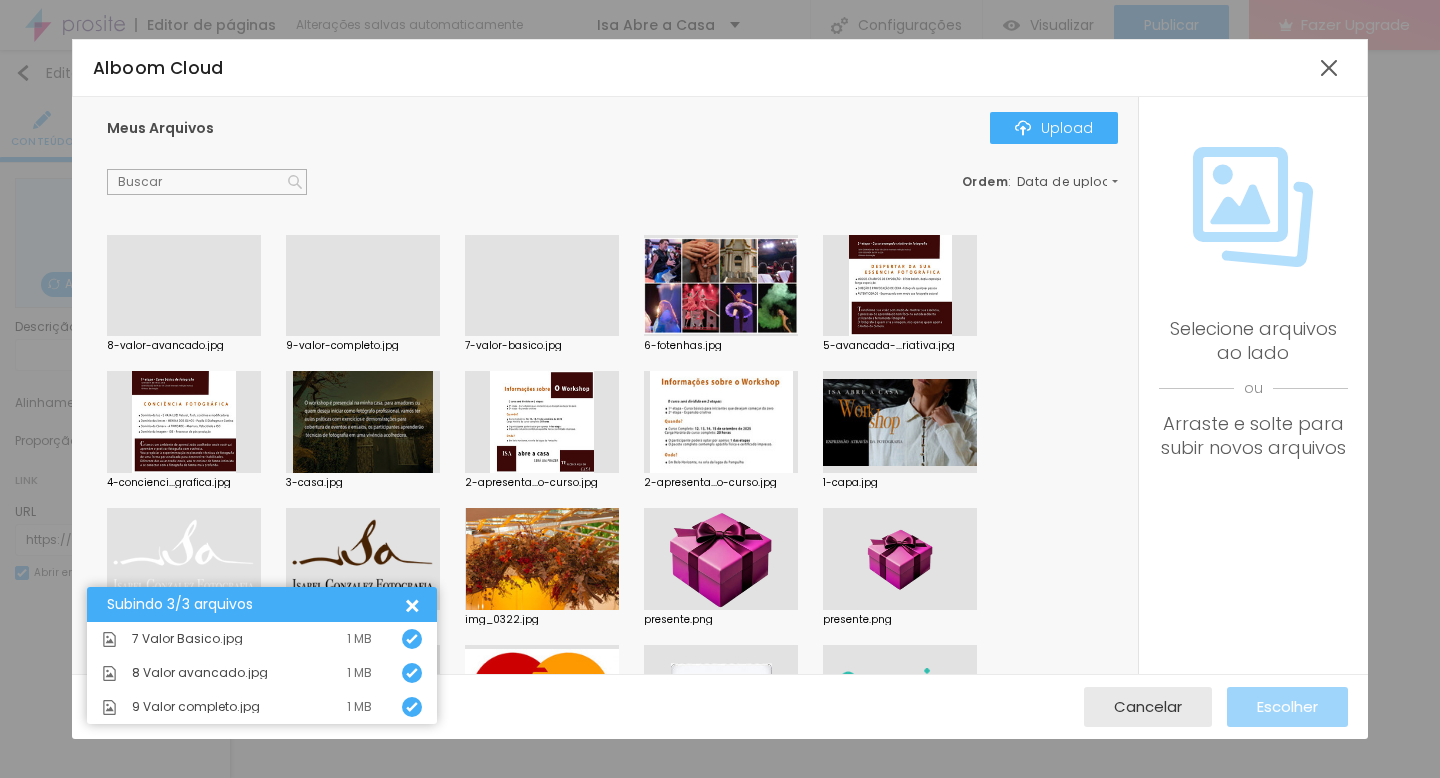 click at bounding box center (542, 336) 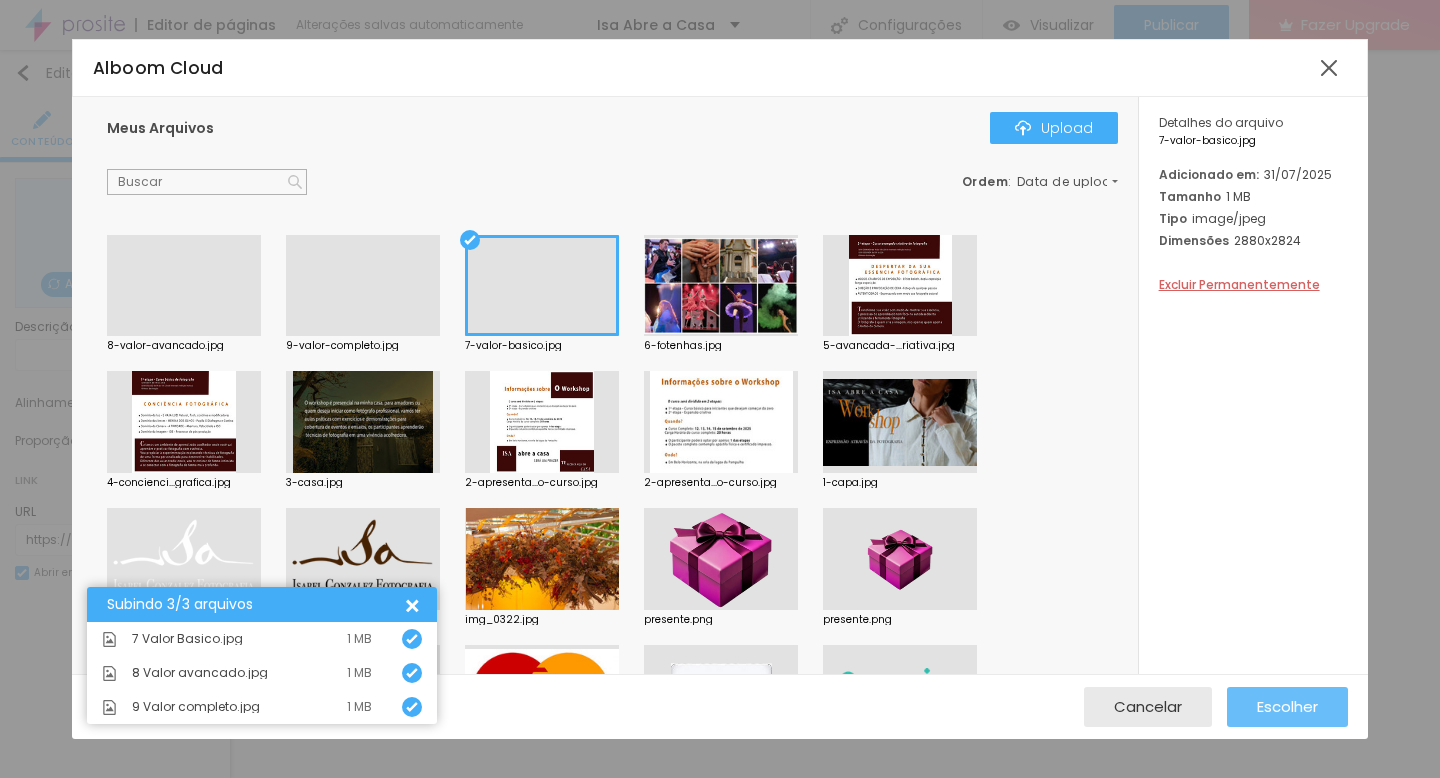 click on "Escolher" at bounding box center (1287, 707) 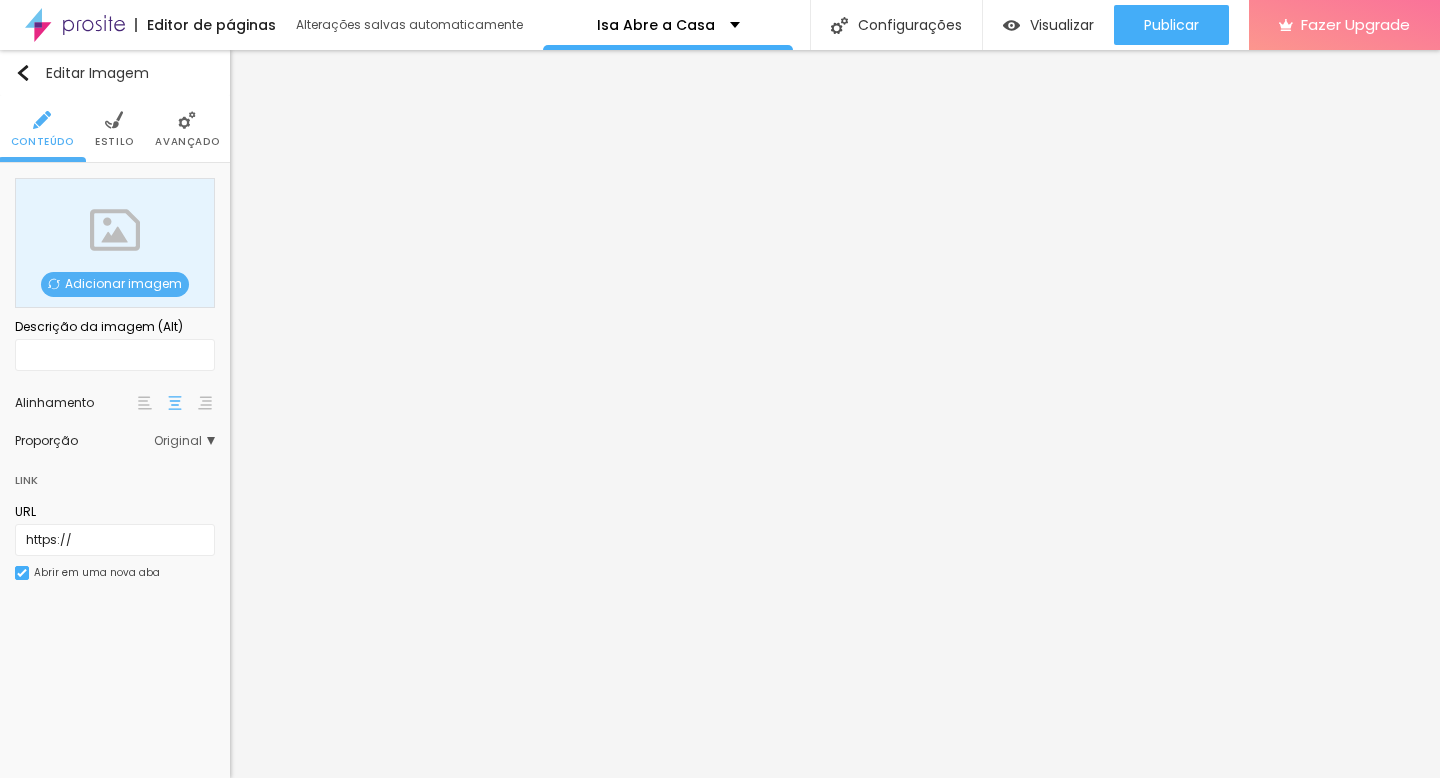 click on "Adicionar imagem" at bounding box center [115, 284] 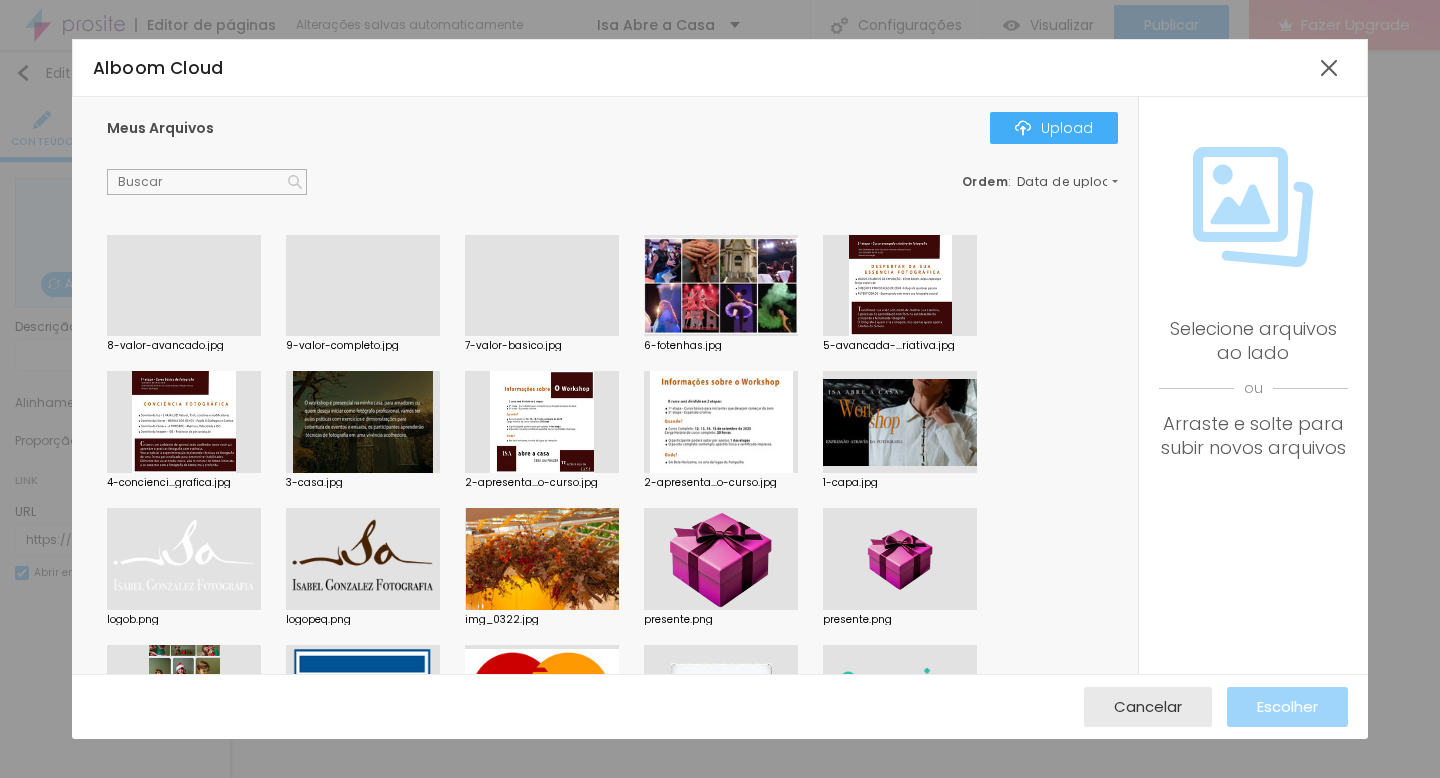 click at bounding box center [184, 336] 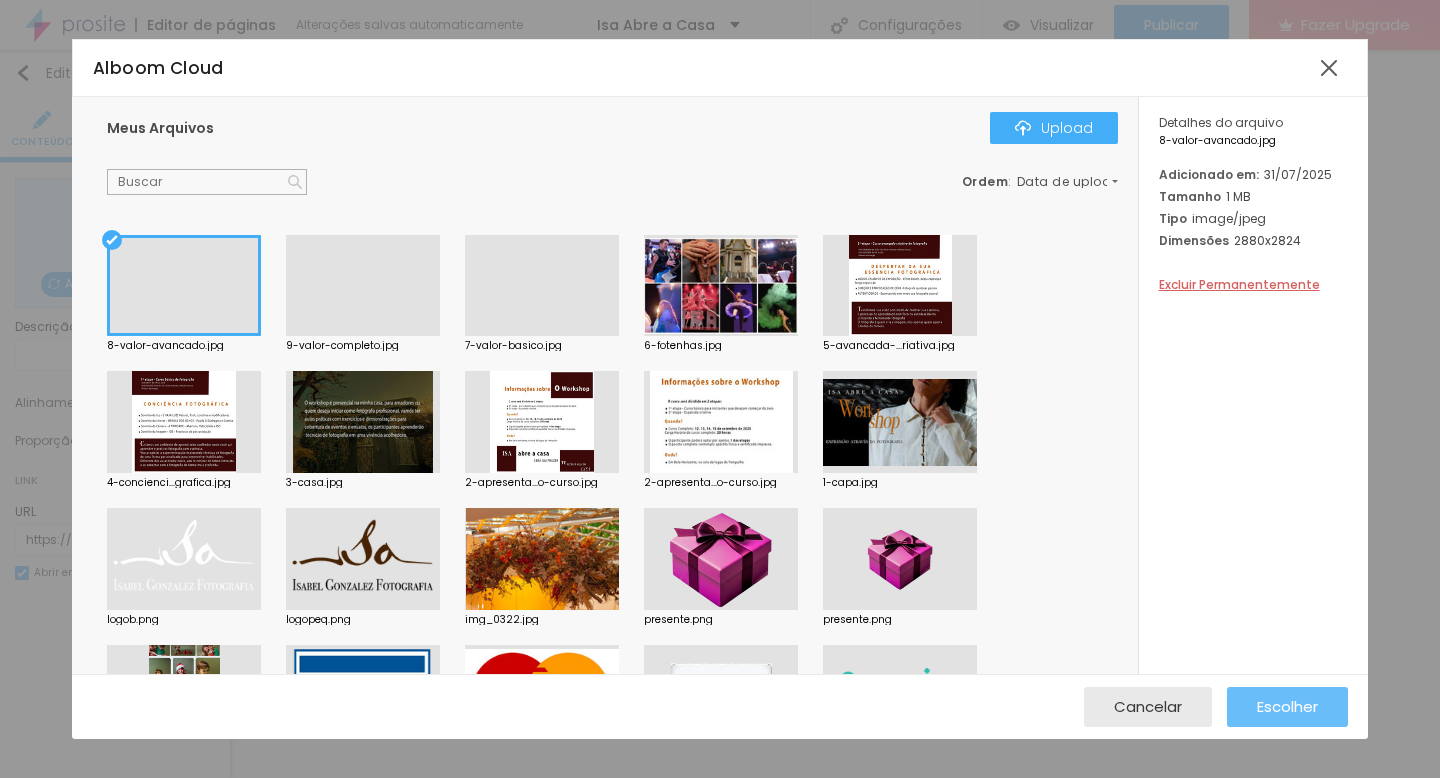 click on "Escolher" at bounding box center [1287, 706] 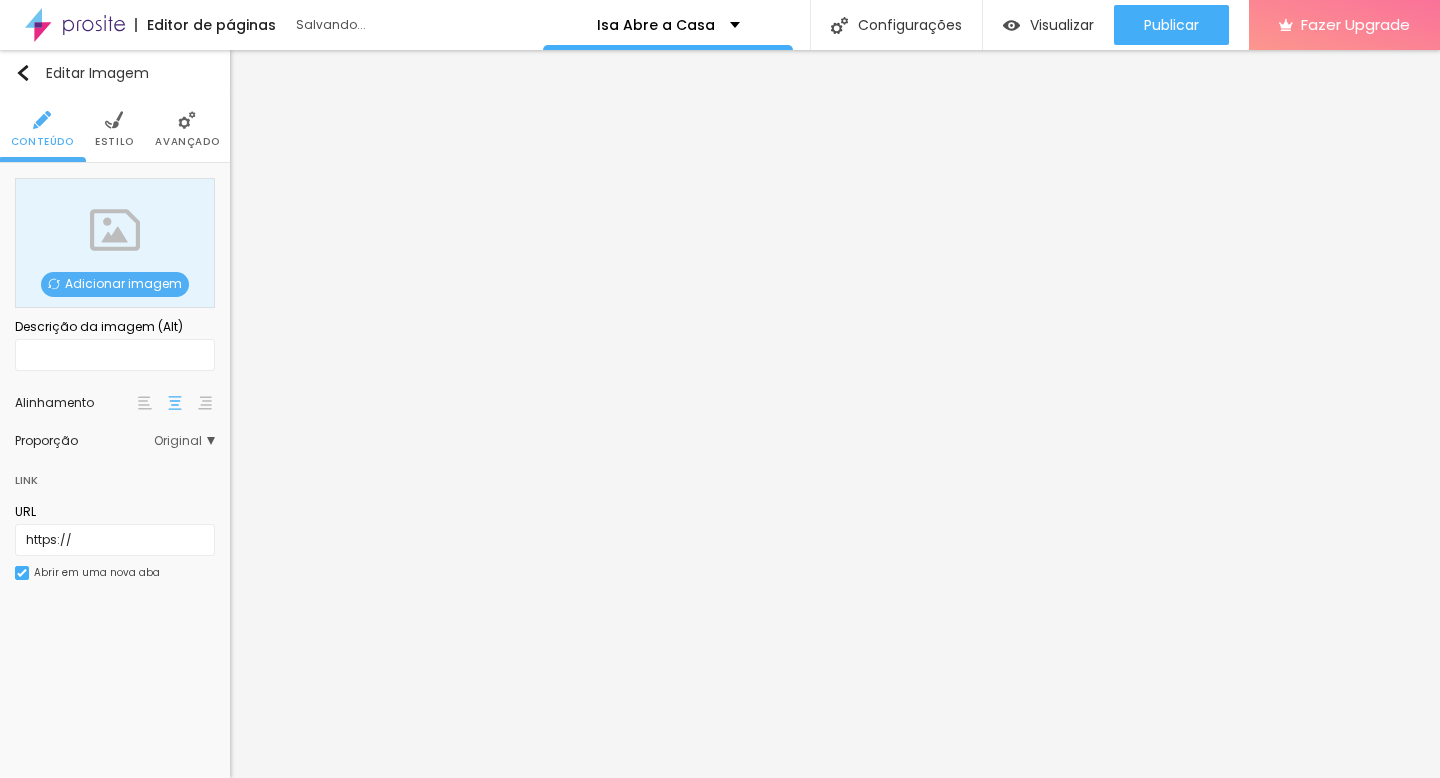 click on "Adicionar imagem" at bounding box center [115, 284] 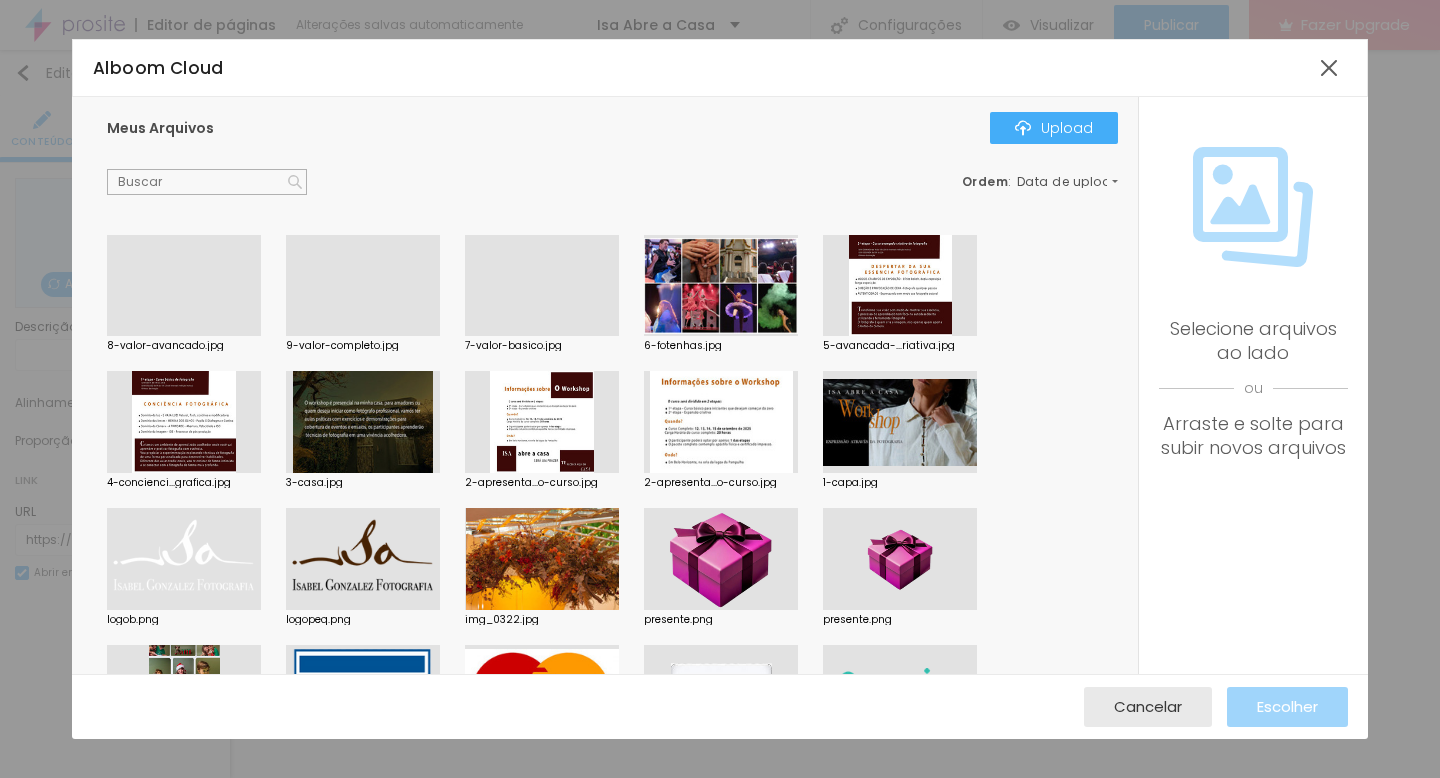 click at bounding box center (363, 336) 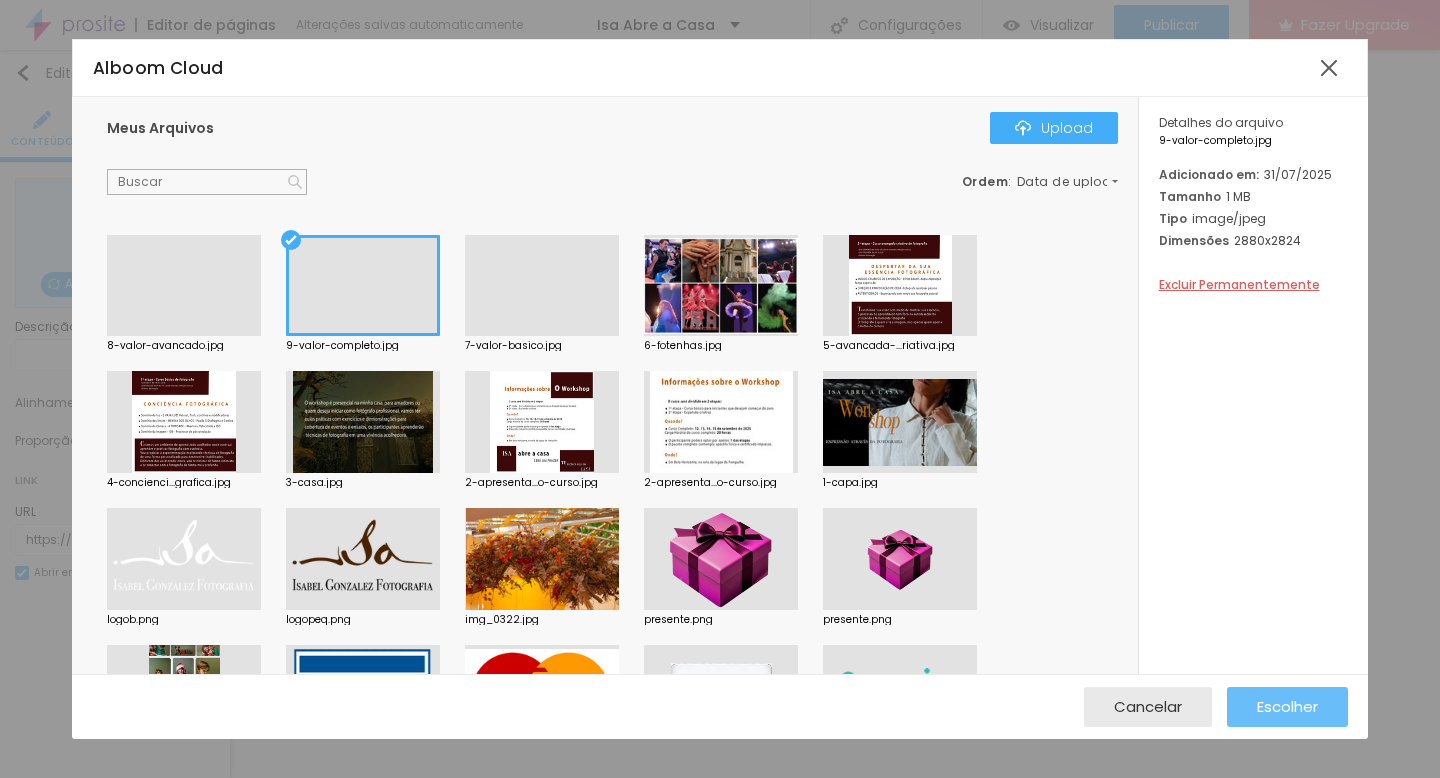 click on "Escolher" at bounding box center (1287, 706) 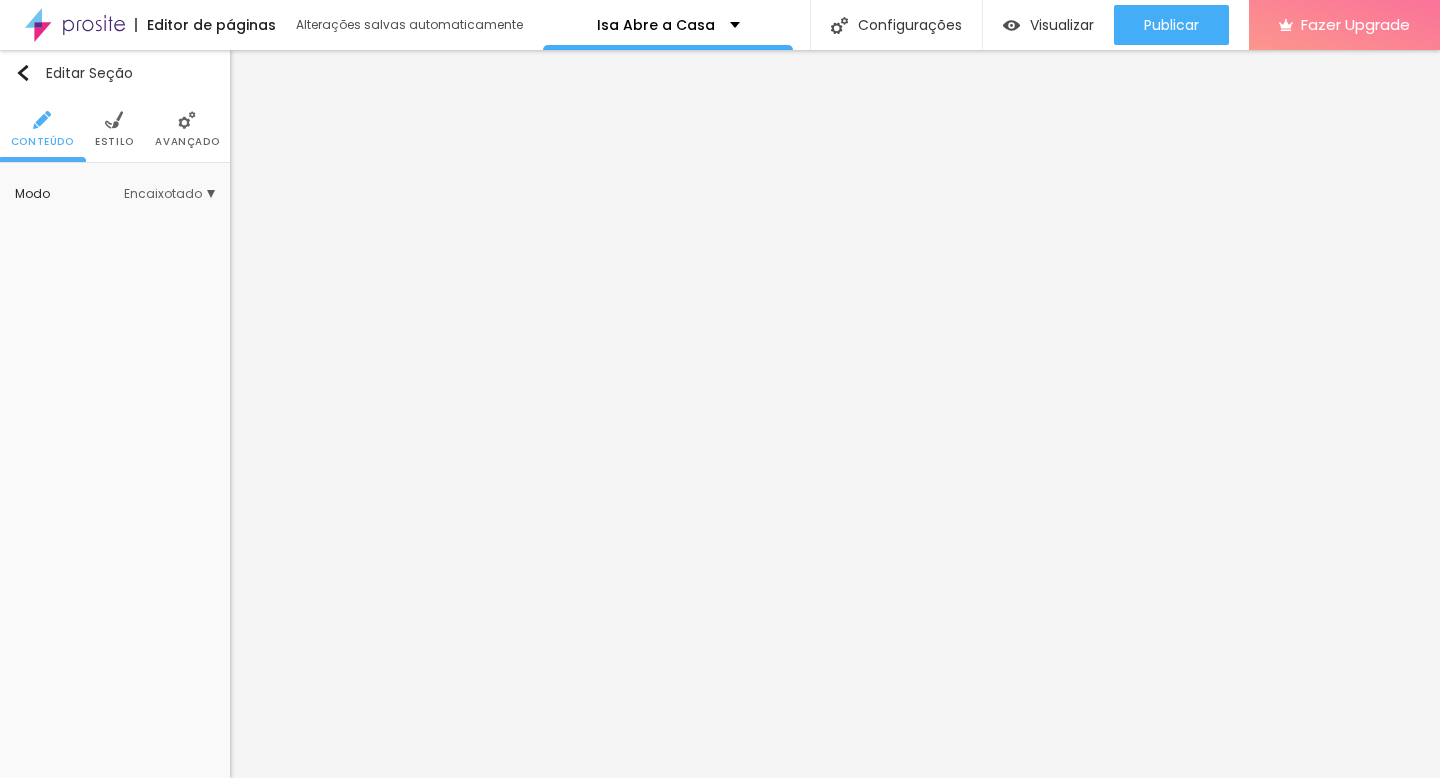 click on "Estilo" at bounding box center [114, 142] 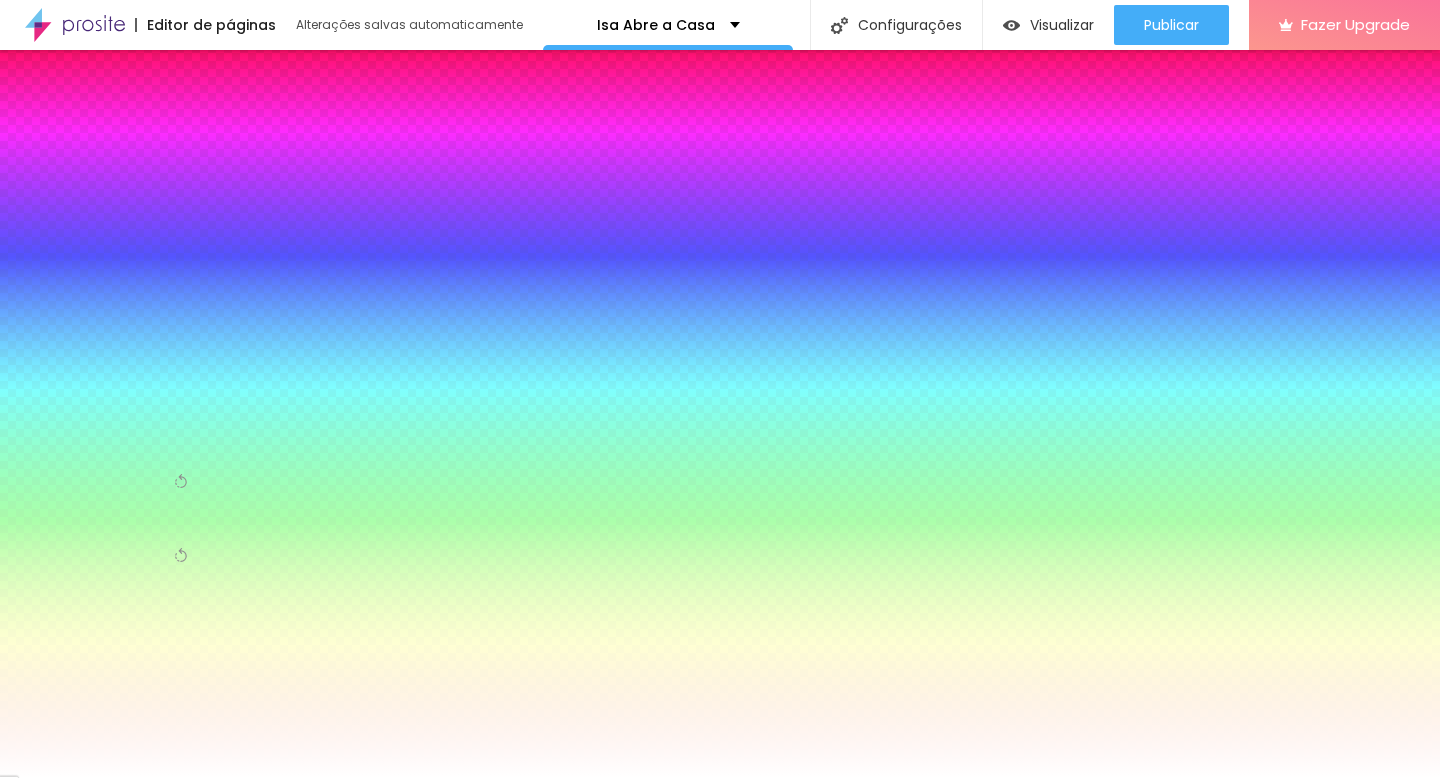 click at bounding box center (115, 378) 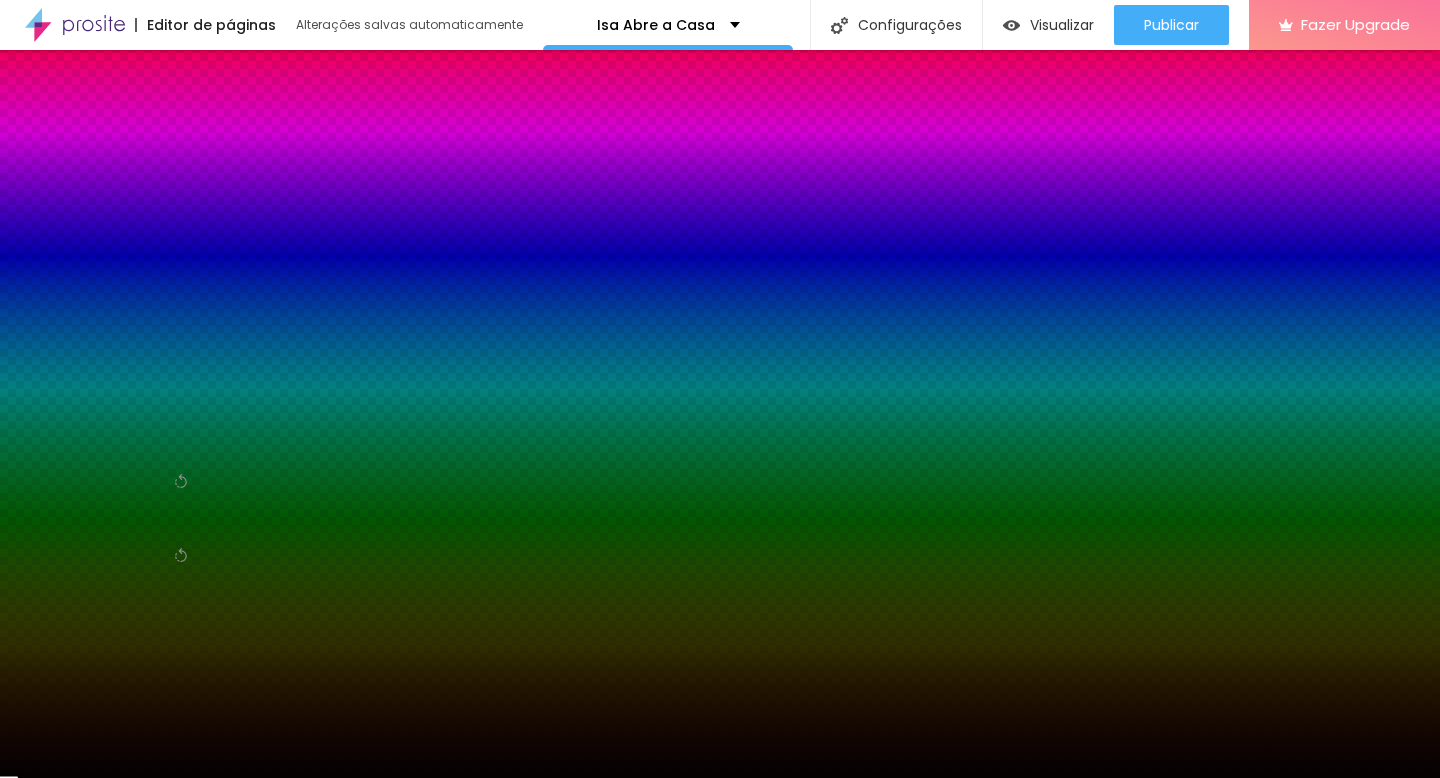 drag, startPoint x: 80, startPoint y: 396, endPoint x: 118, endPoint y: 535, distance: 144.10066 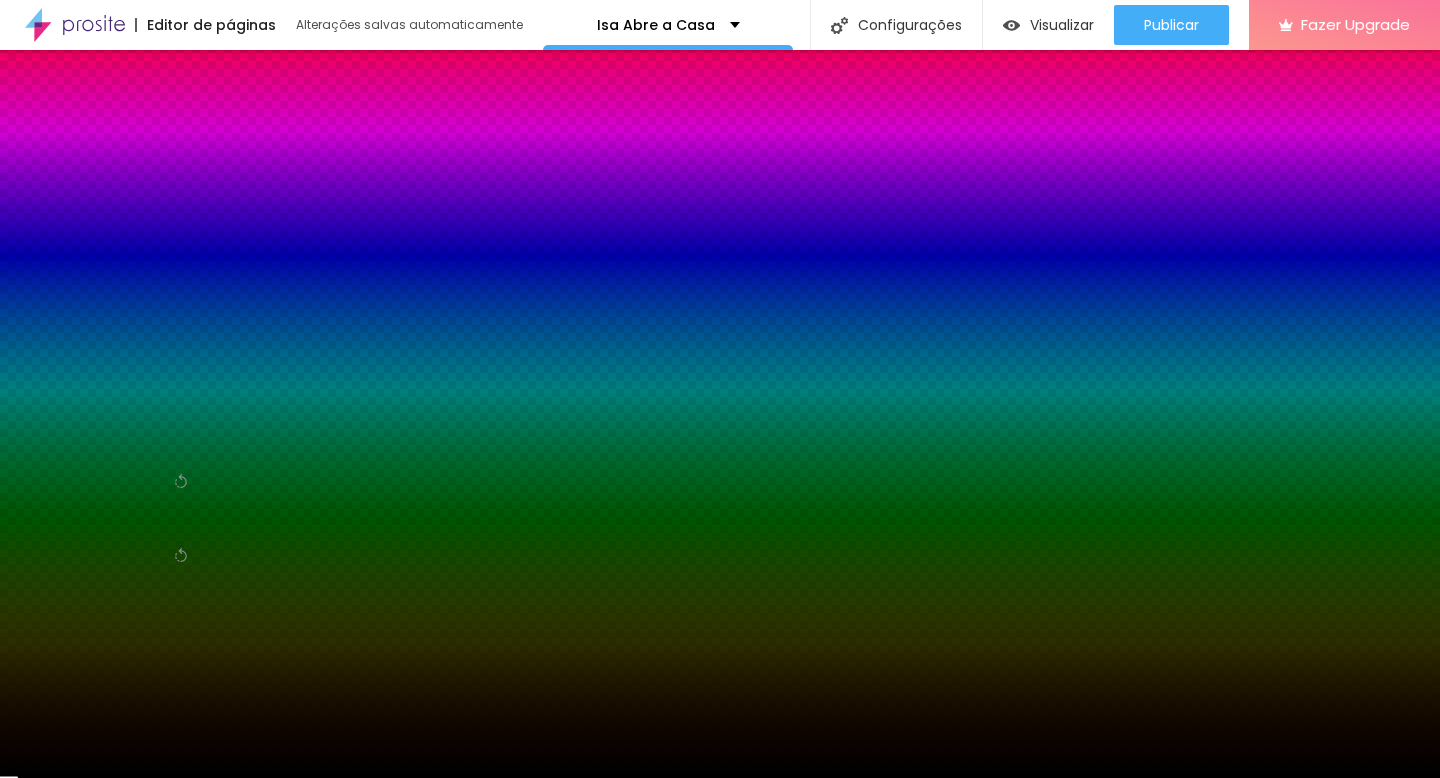 type on "#000000" 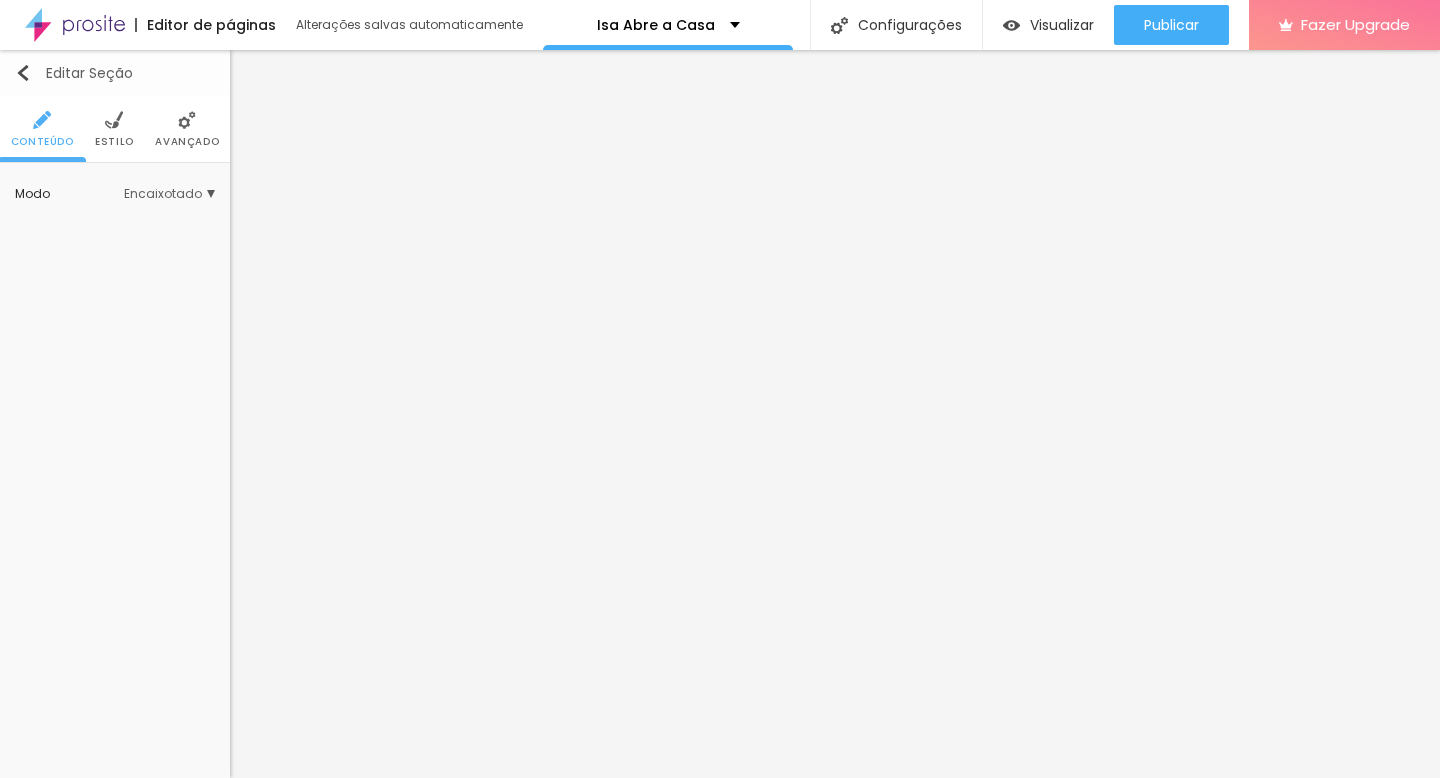 click at bounding box center (23, 73) 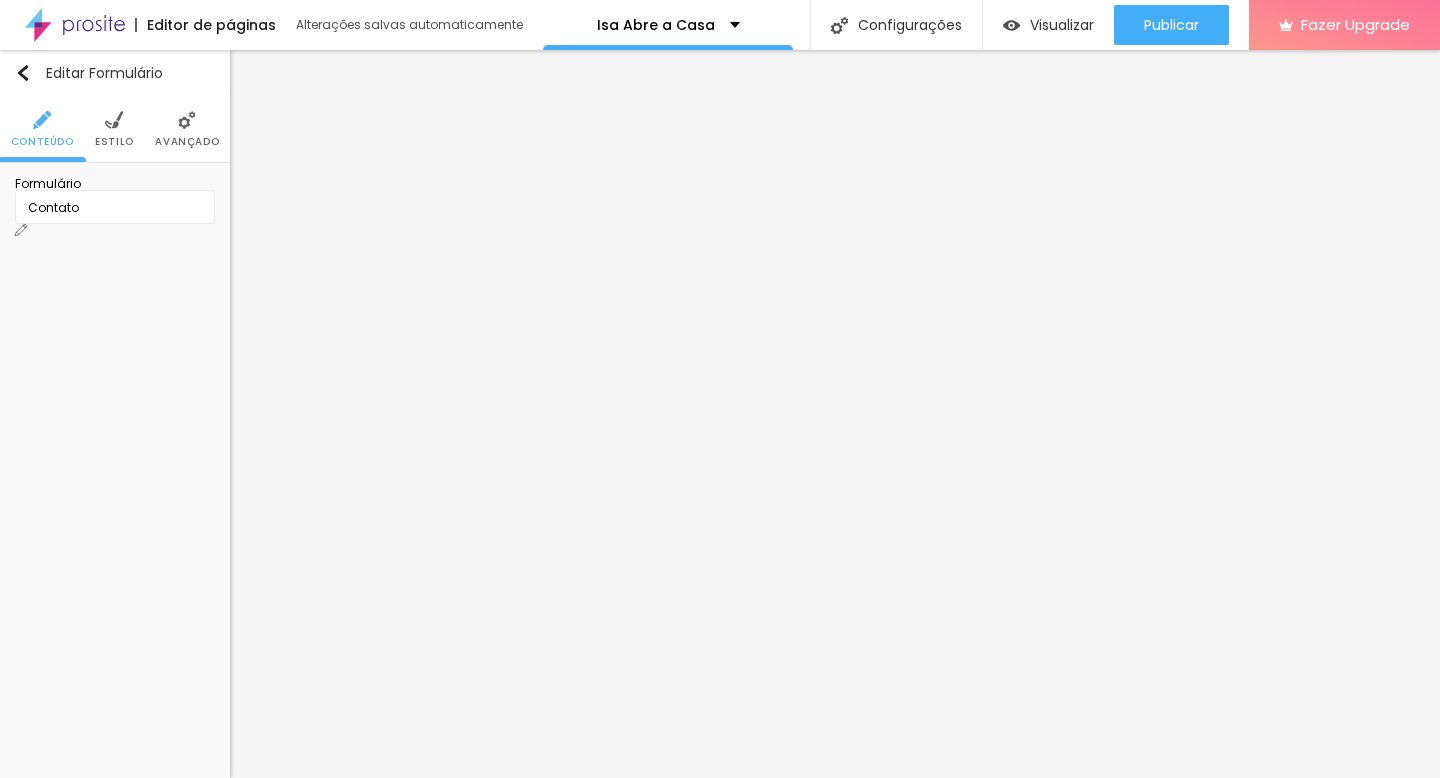 click on "Estilo" at bounding box center [114, 129] 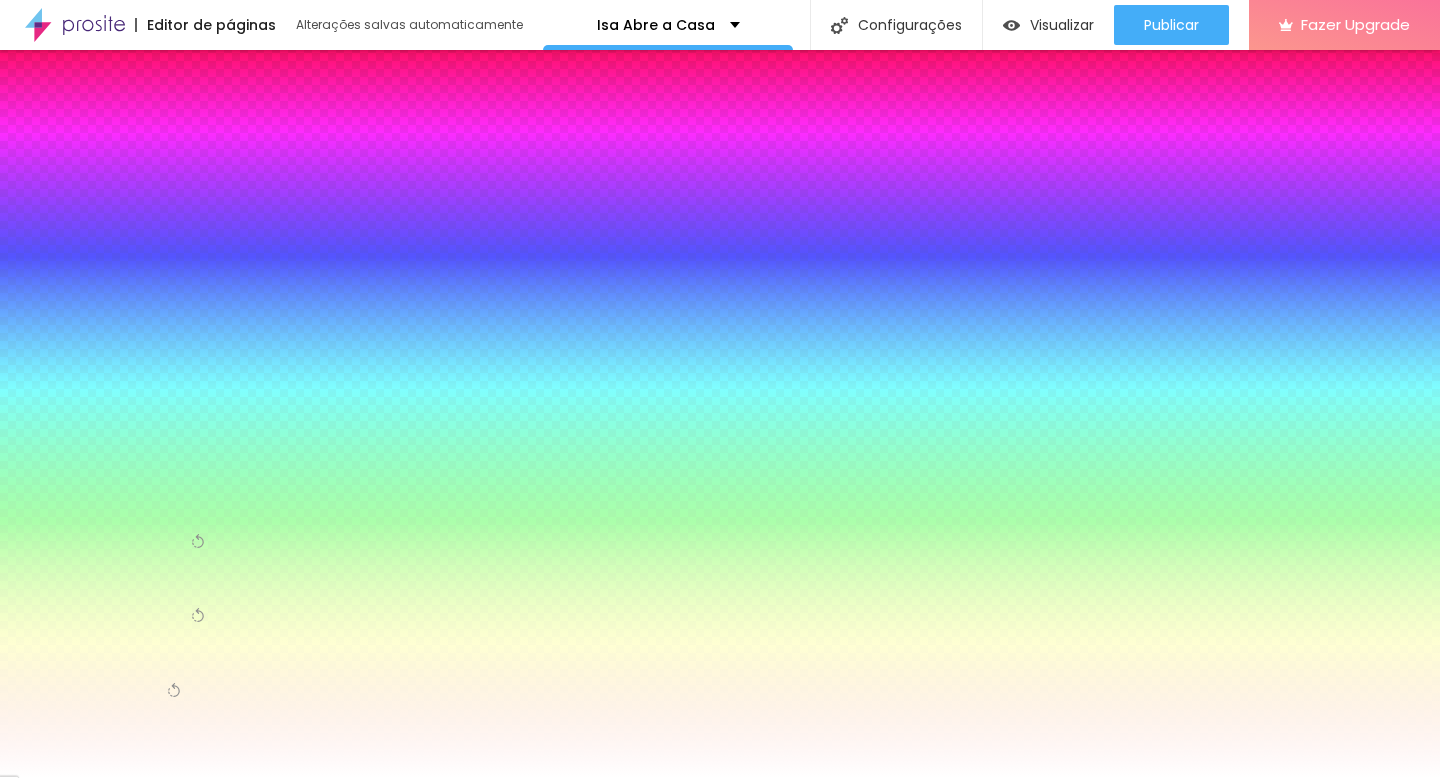 click on "Avançado" at bounding box center [187, 129] 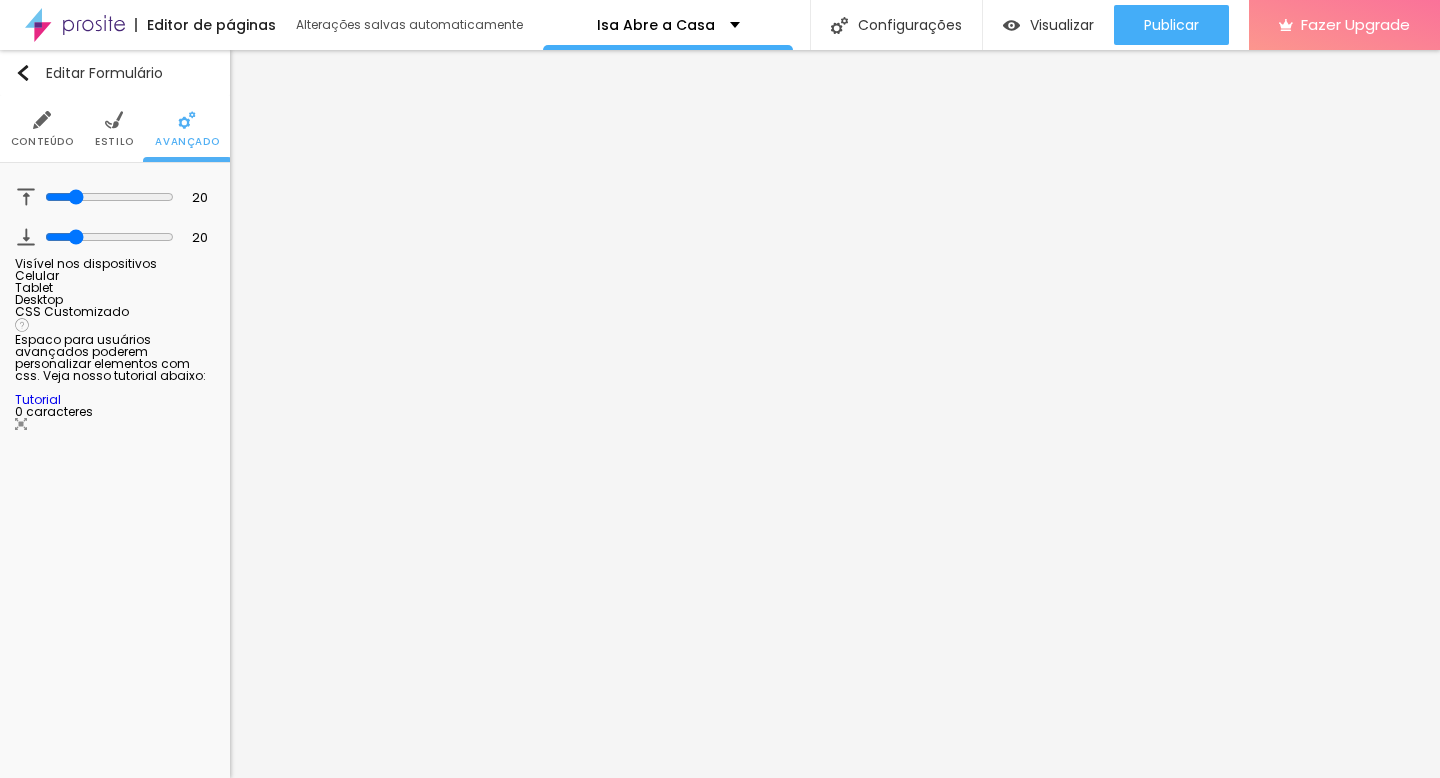 click on "Estilo" at bounding box center [114, 129] 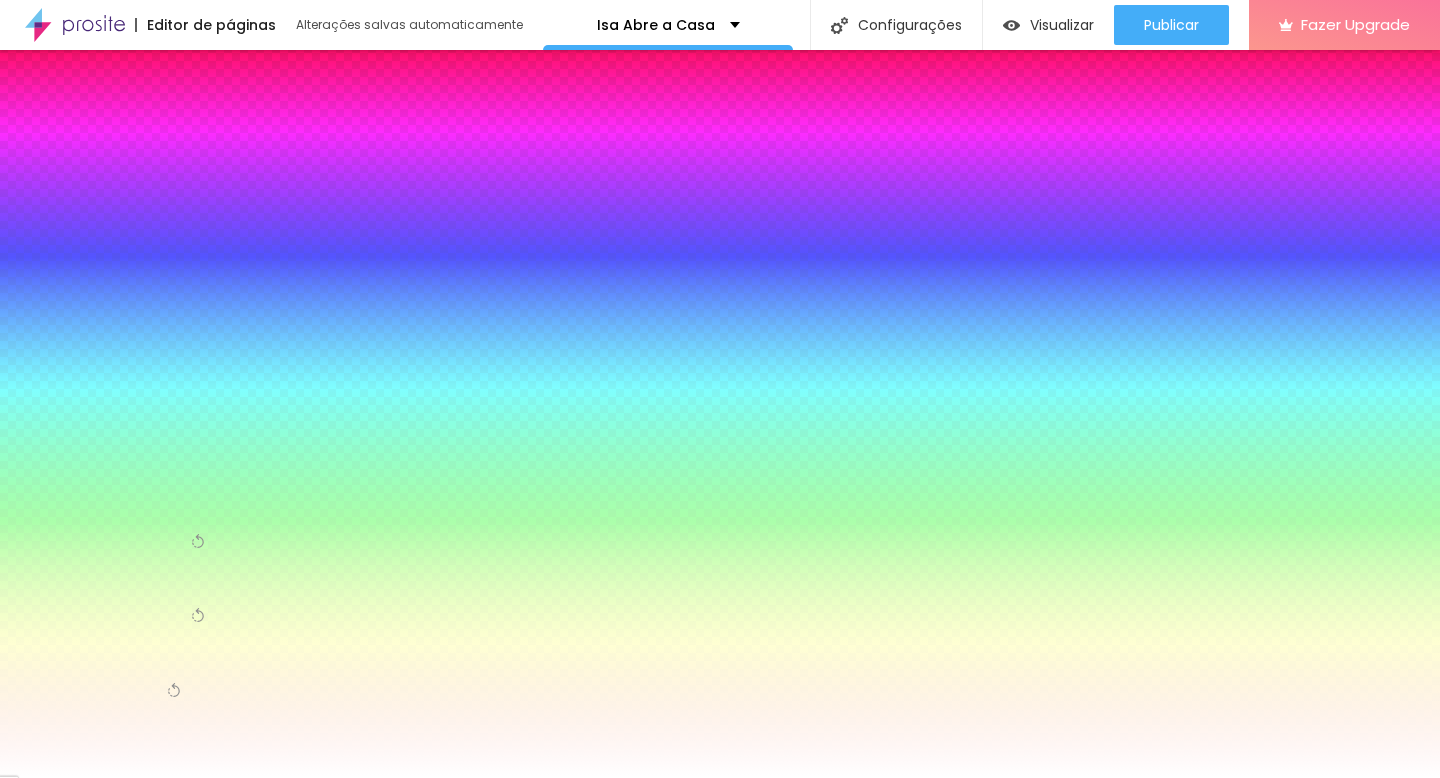 click at bounding box center [42, 120] 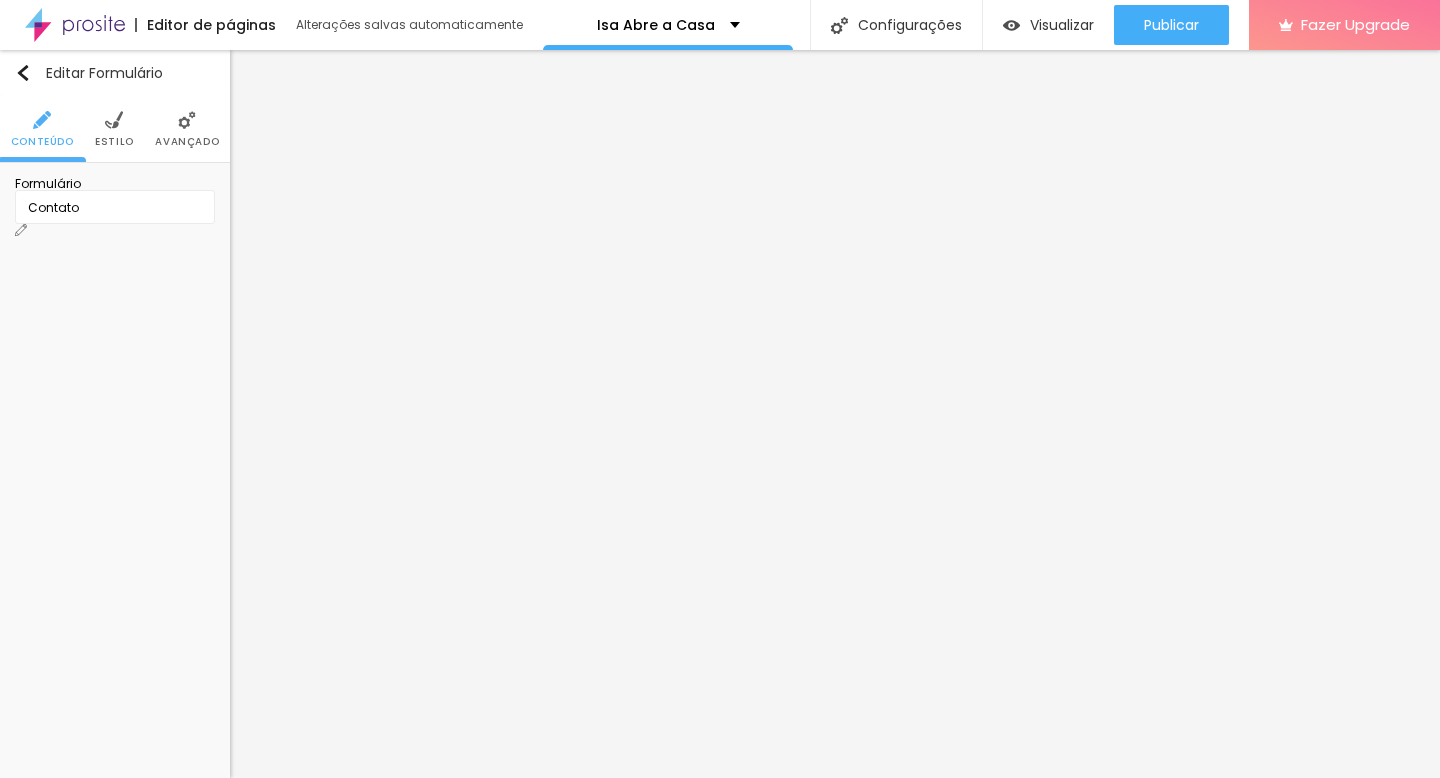 click at bounding box center [21, 230] 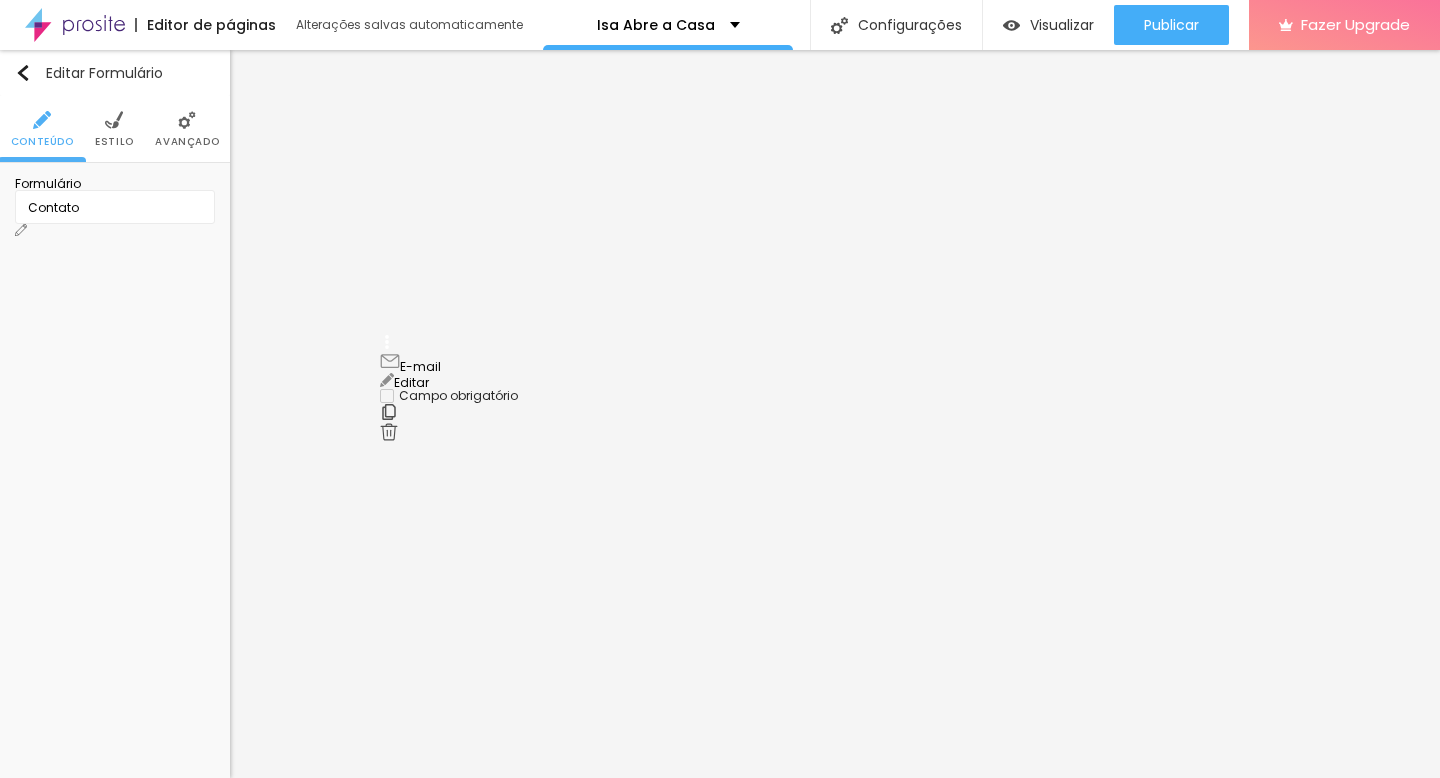 drag, startPoint x: 390, startPoint y: 442, endPoint x: 359, endPoint y: 364, distance: 83.9345 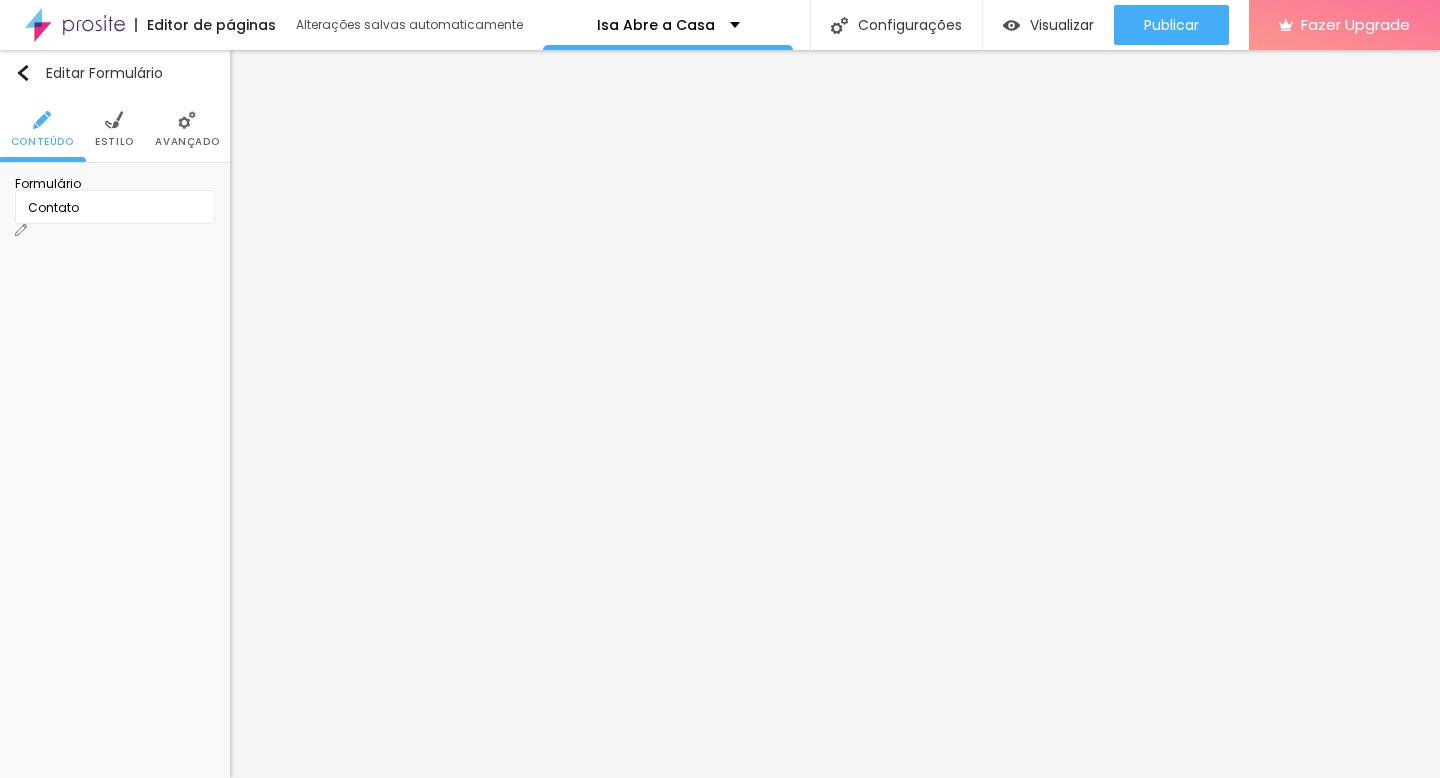 click on "Editar" at bounding box center (31, 964) 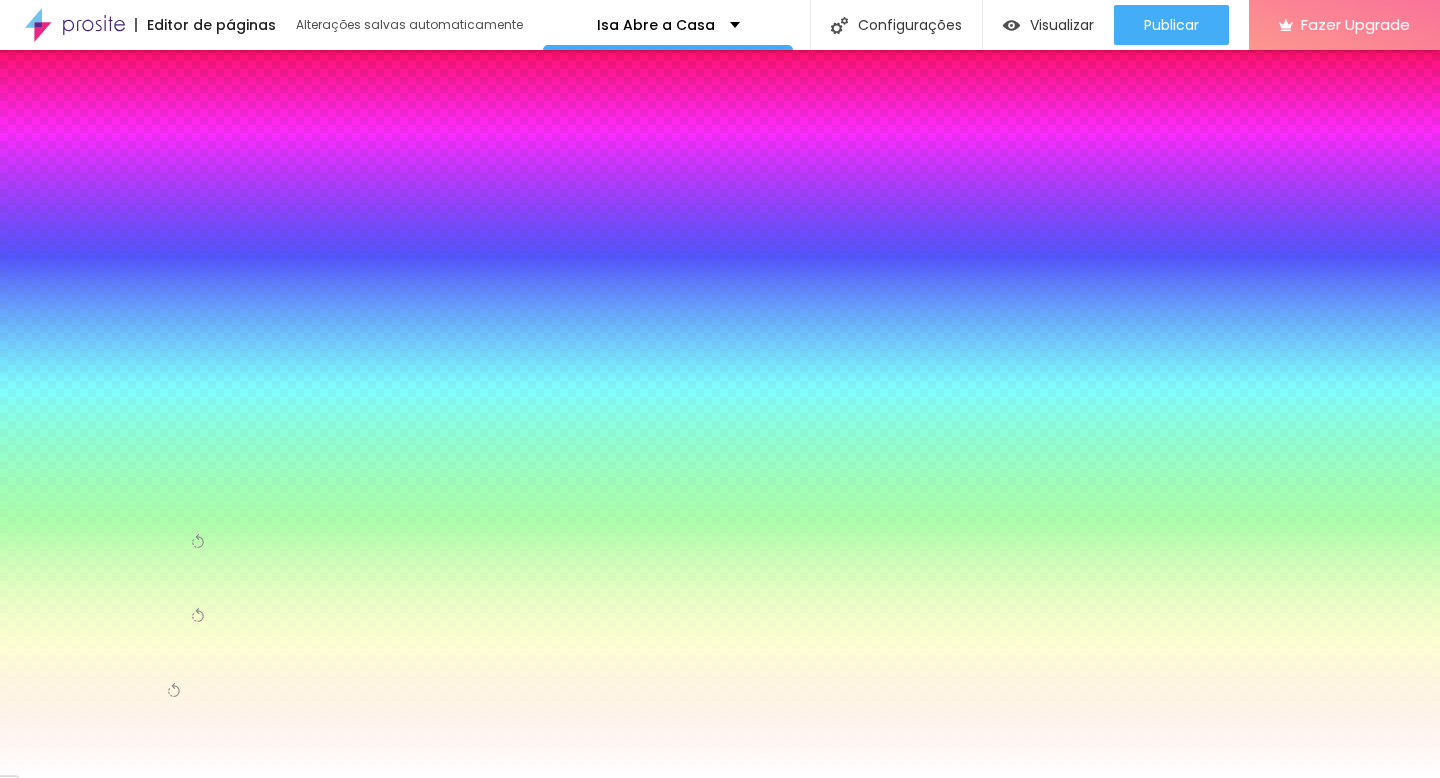 click on "Sombra DESATIVADO" at bounding box center (89, 386) 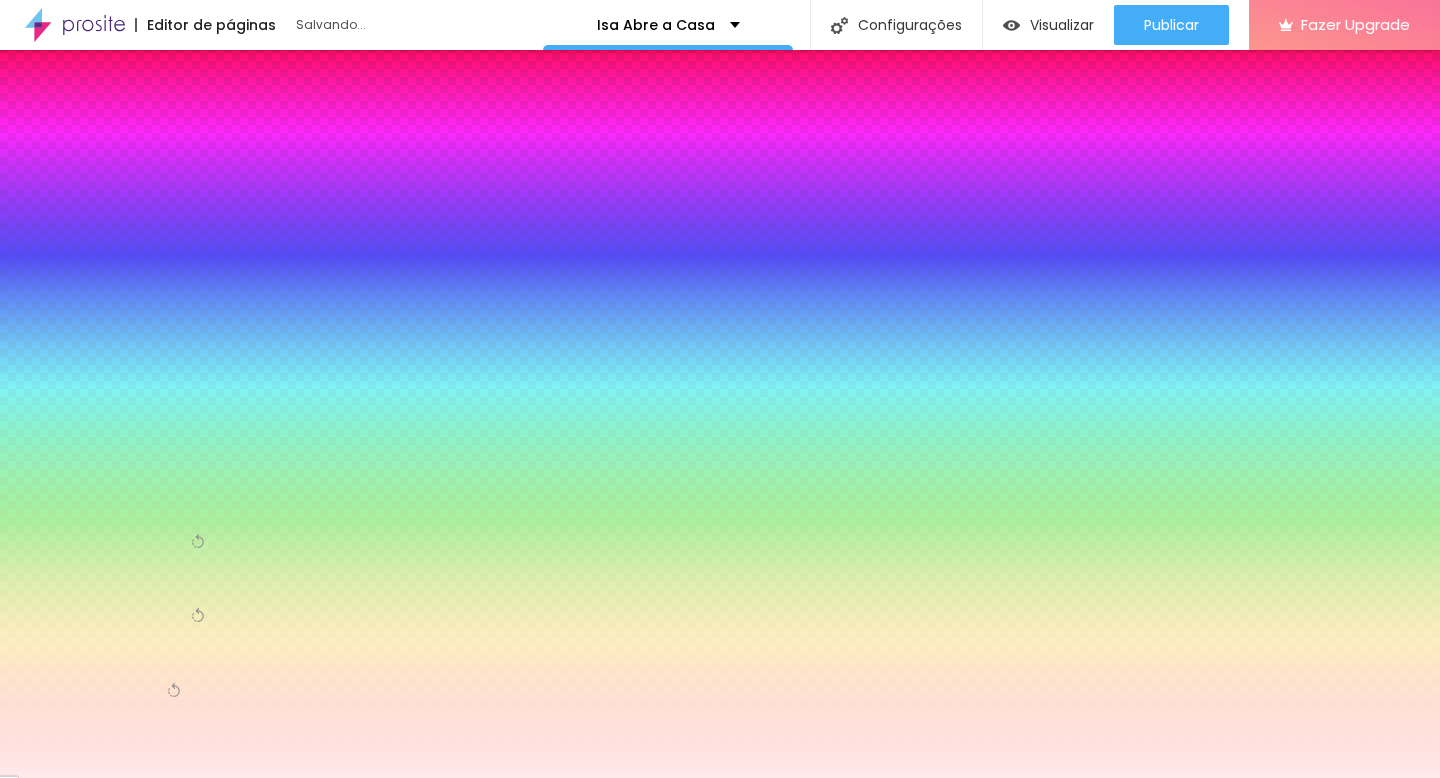 type on "#FFFFFF" 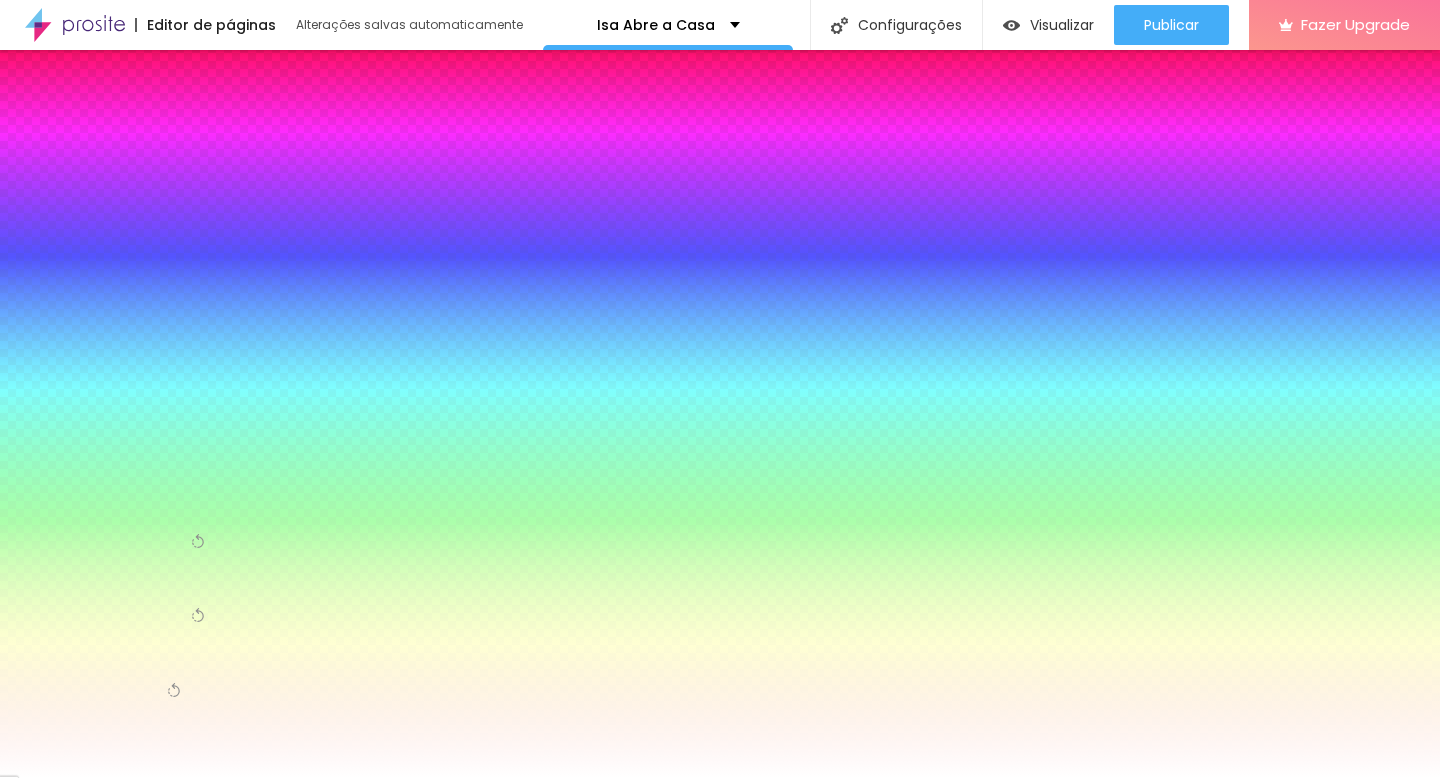 drag, startPoint x: 40, startPoint y: 476, endPoint x: 3, endPoint y: 365, distance: 117.00427 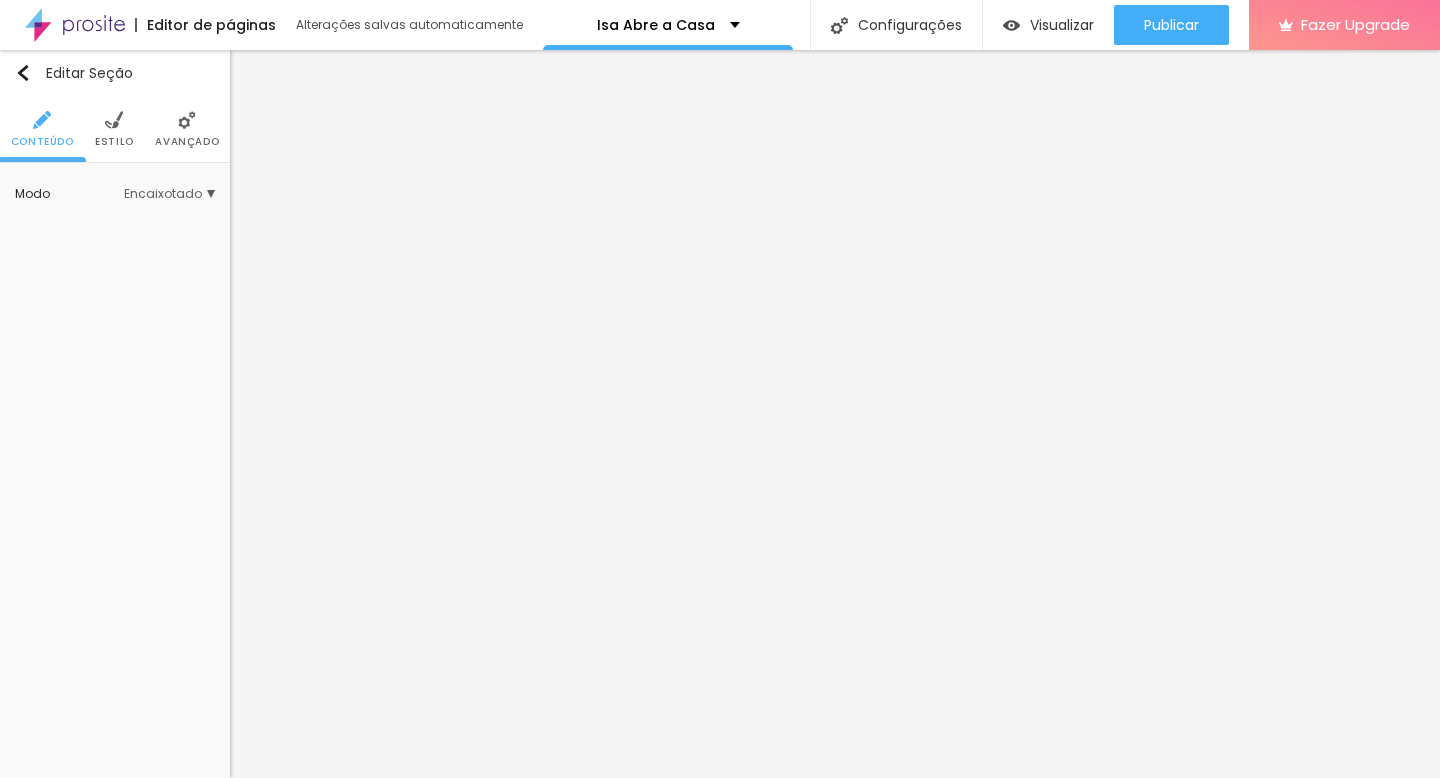 click at bounding box center (114, 120) 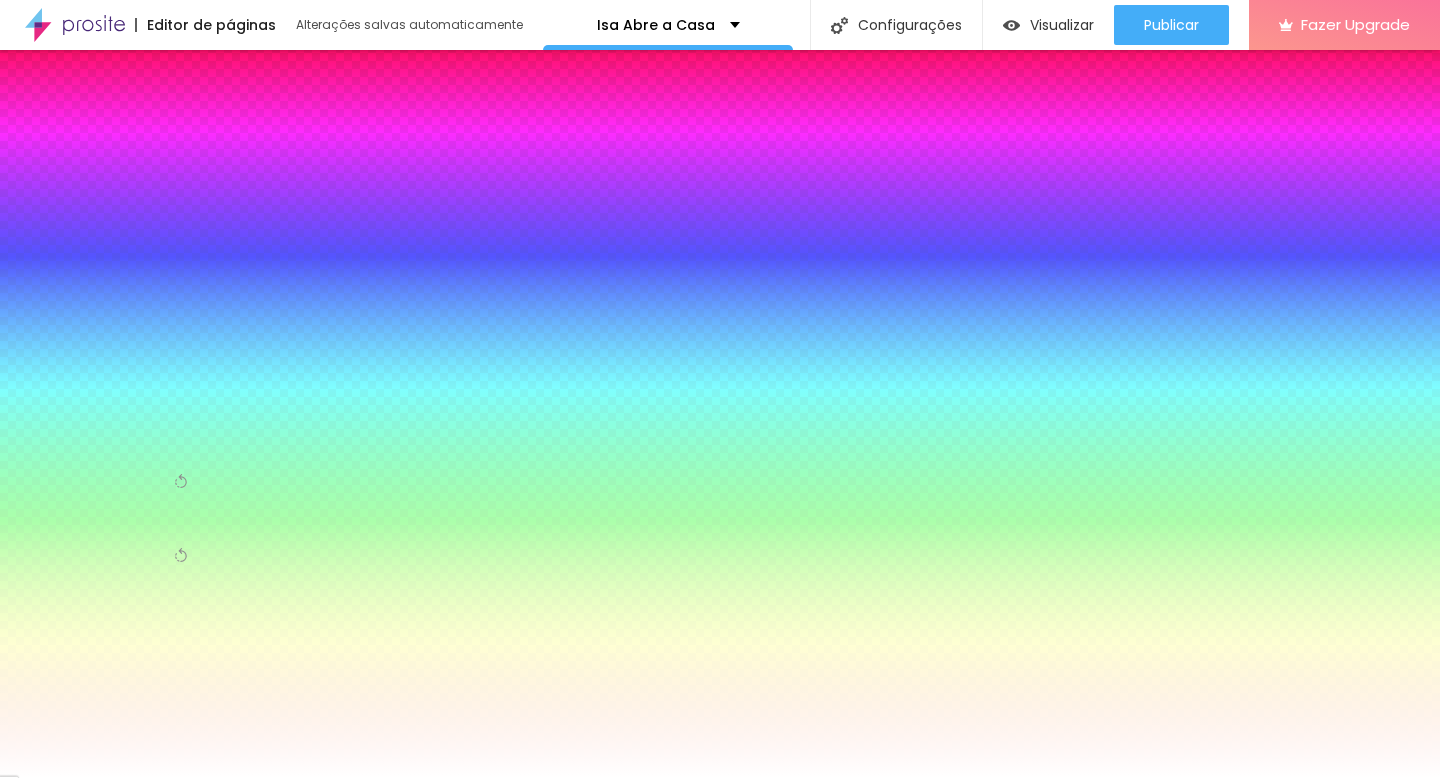 click at bounding box center [115, 378] 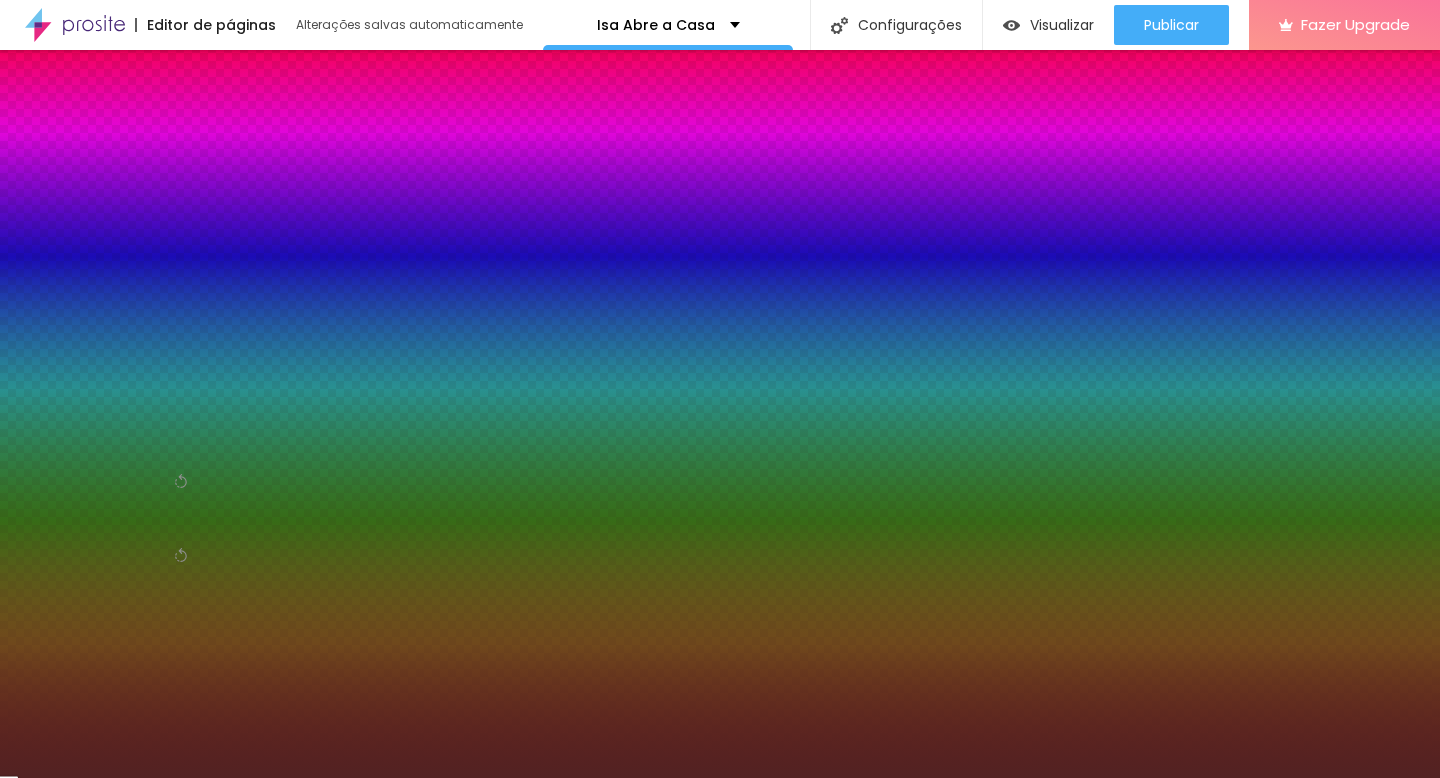 type on "#000000" 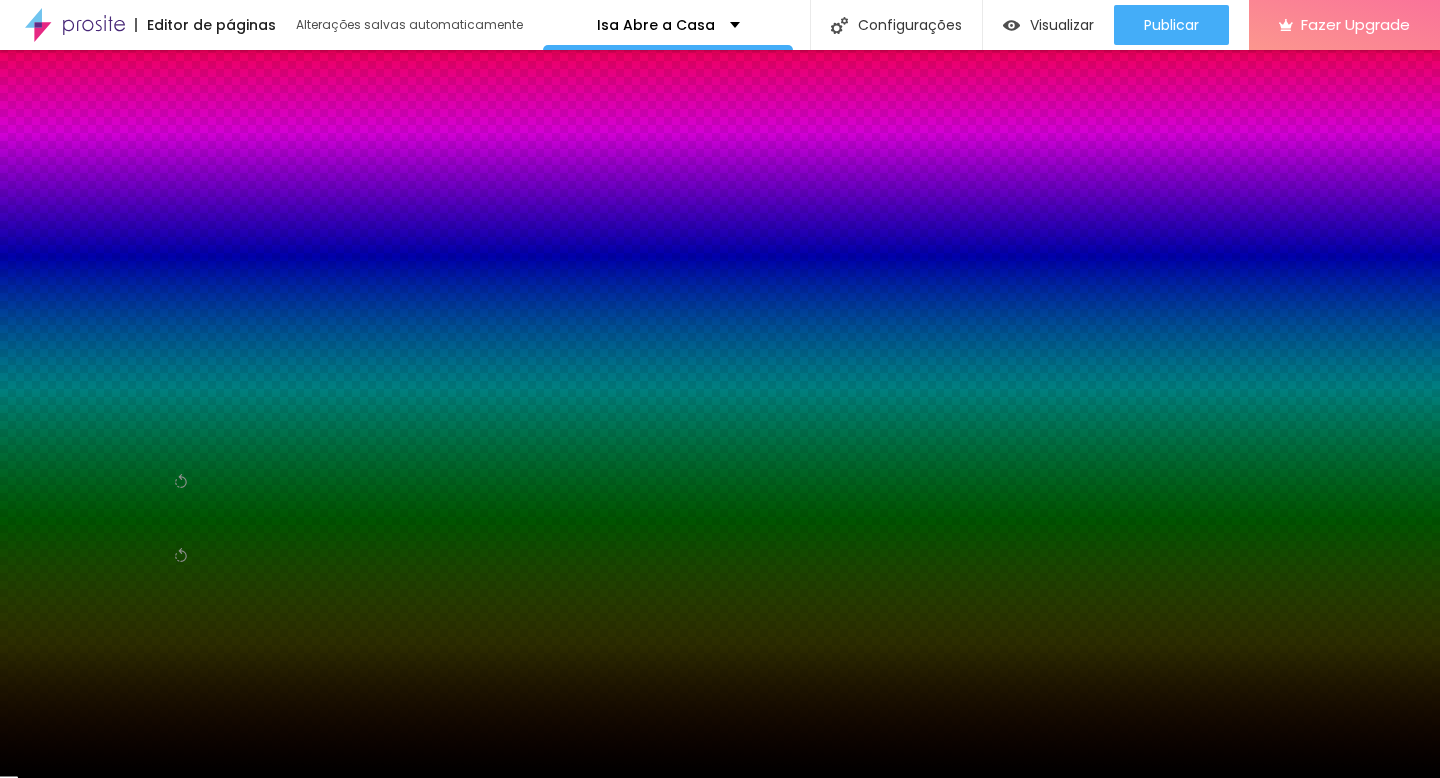 drag, startPoint x: 108, startPoint y: 490, endPoint x: 190, endPoint y: 643, distance: 173.5886 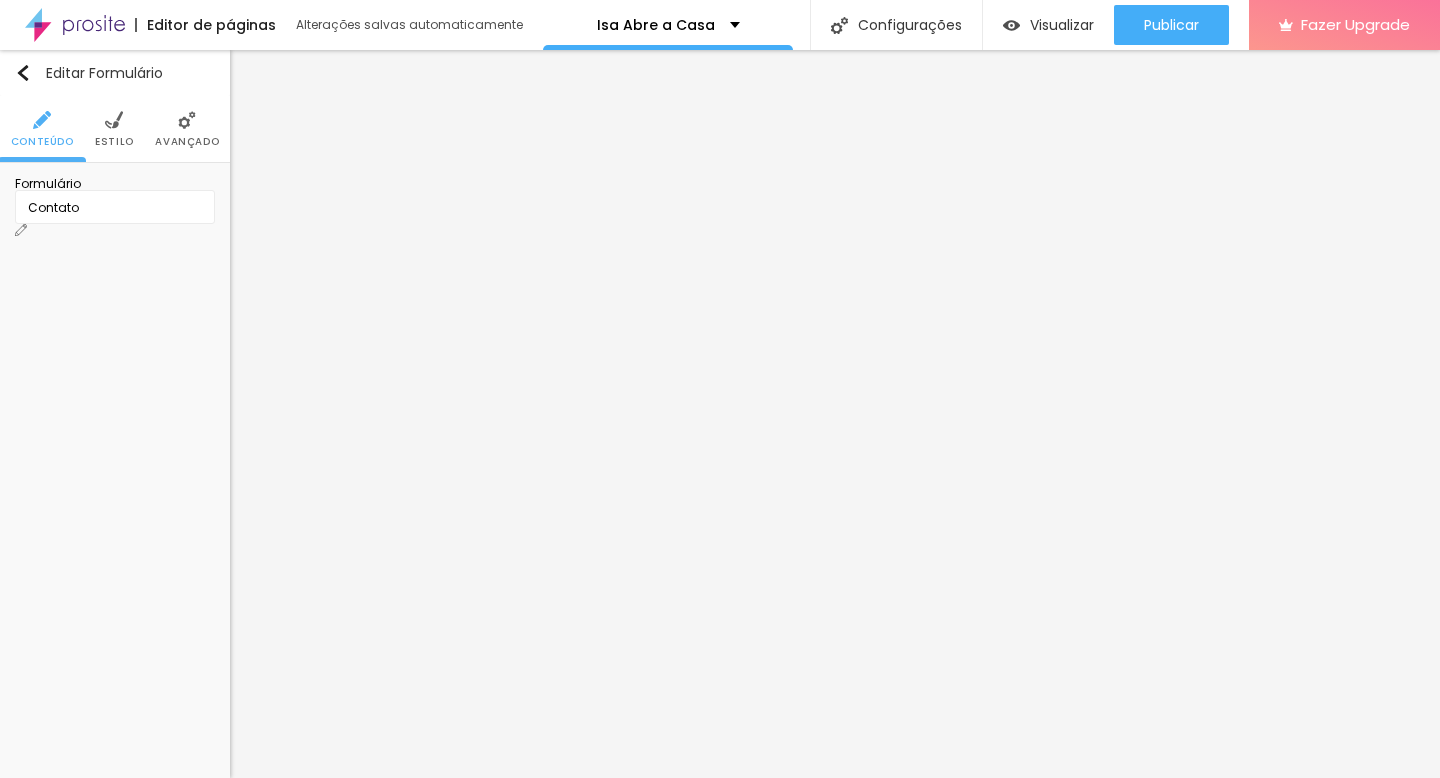 click on "Estilo" at bounding box center [114, 129] 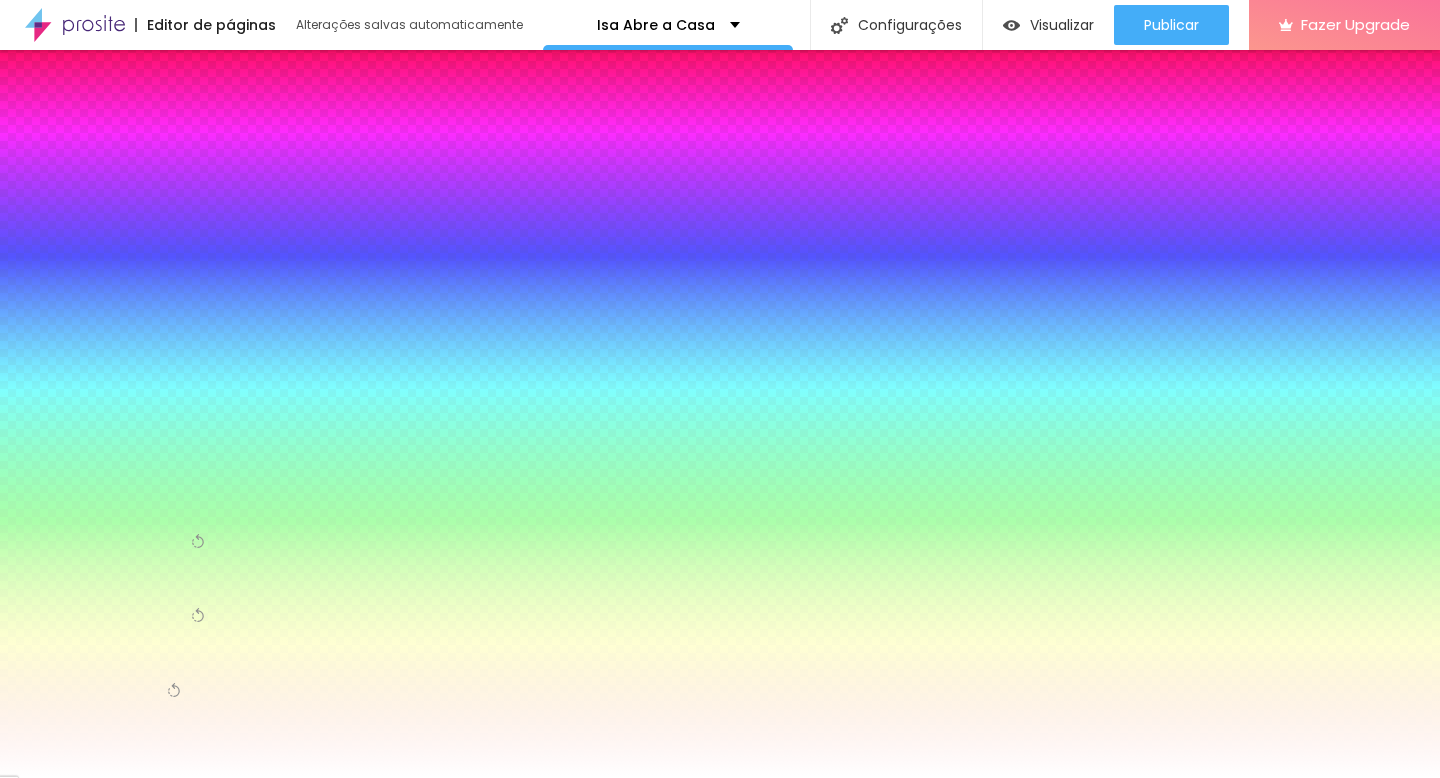 click 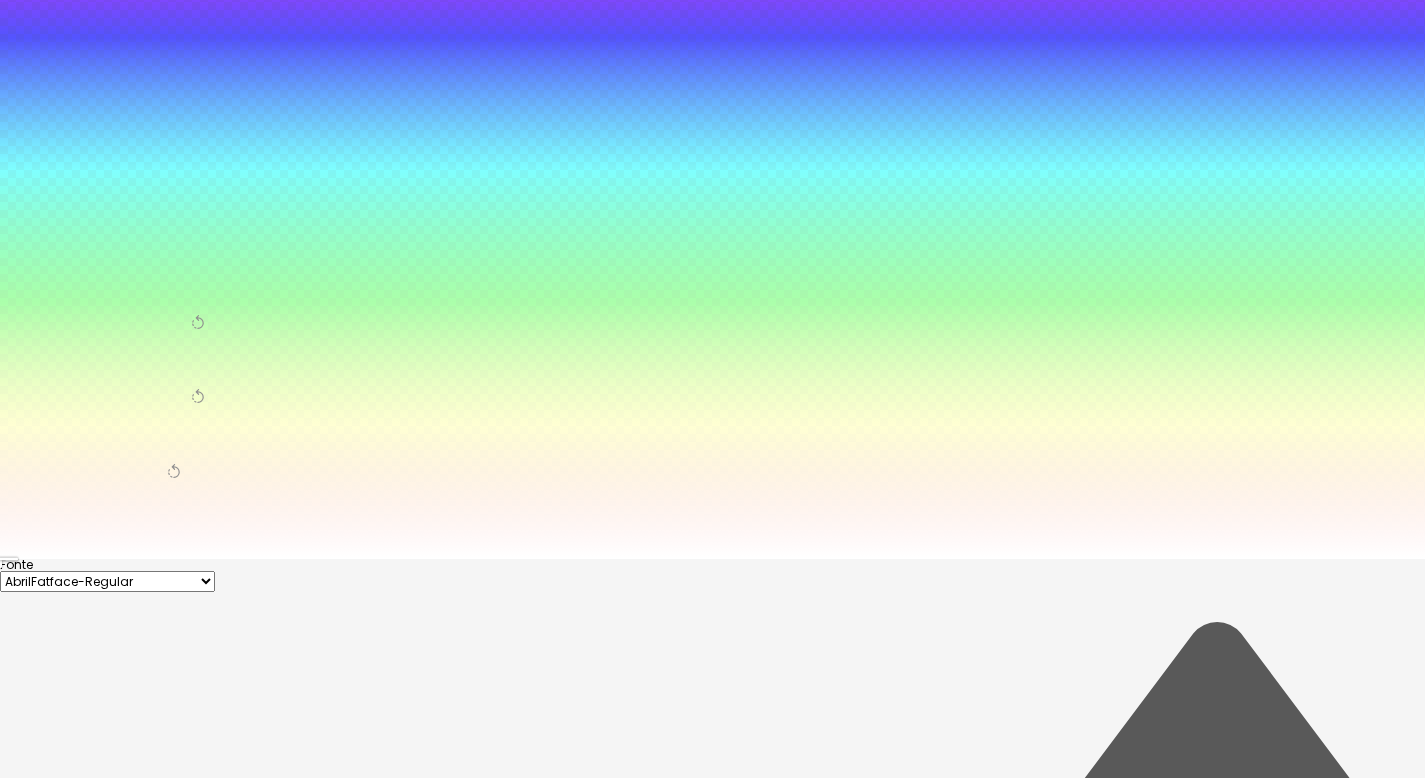 scroll, scrollTop: 304, scrollLeft: 0, axis: vertical 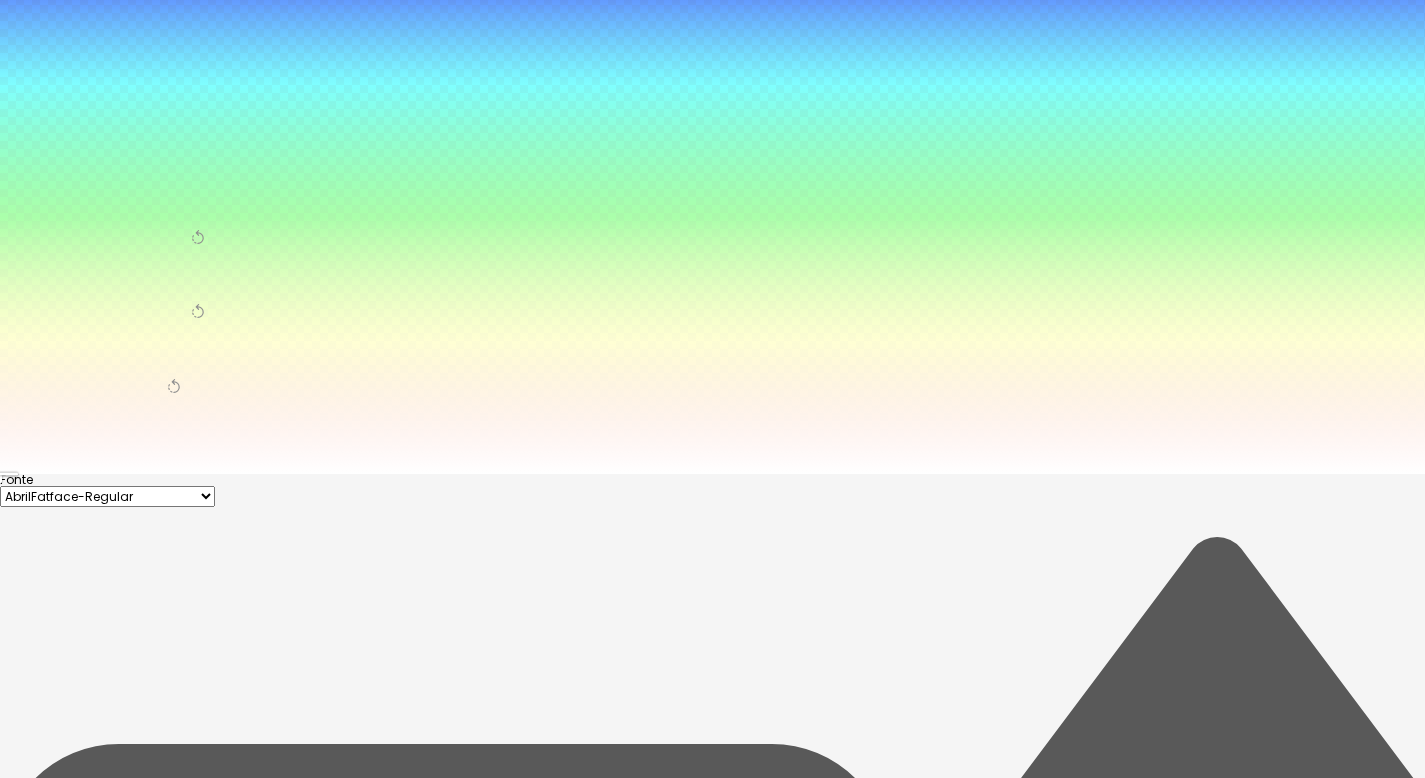 click at bounding box center [712, 3473] 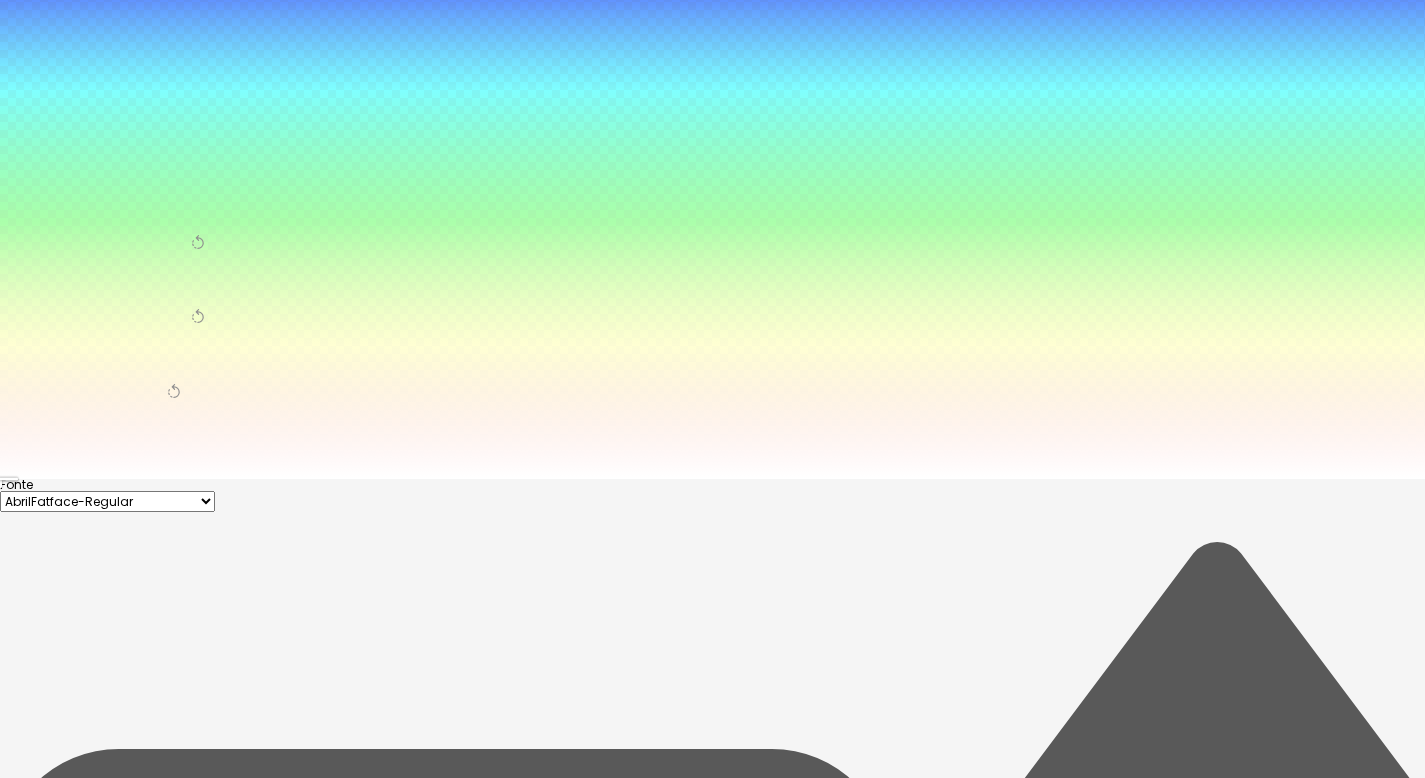scroll, scrollTop: 298, scrollLeft: 0, axis: vertical 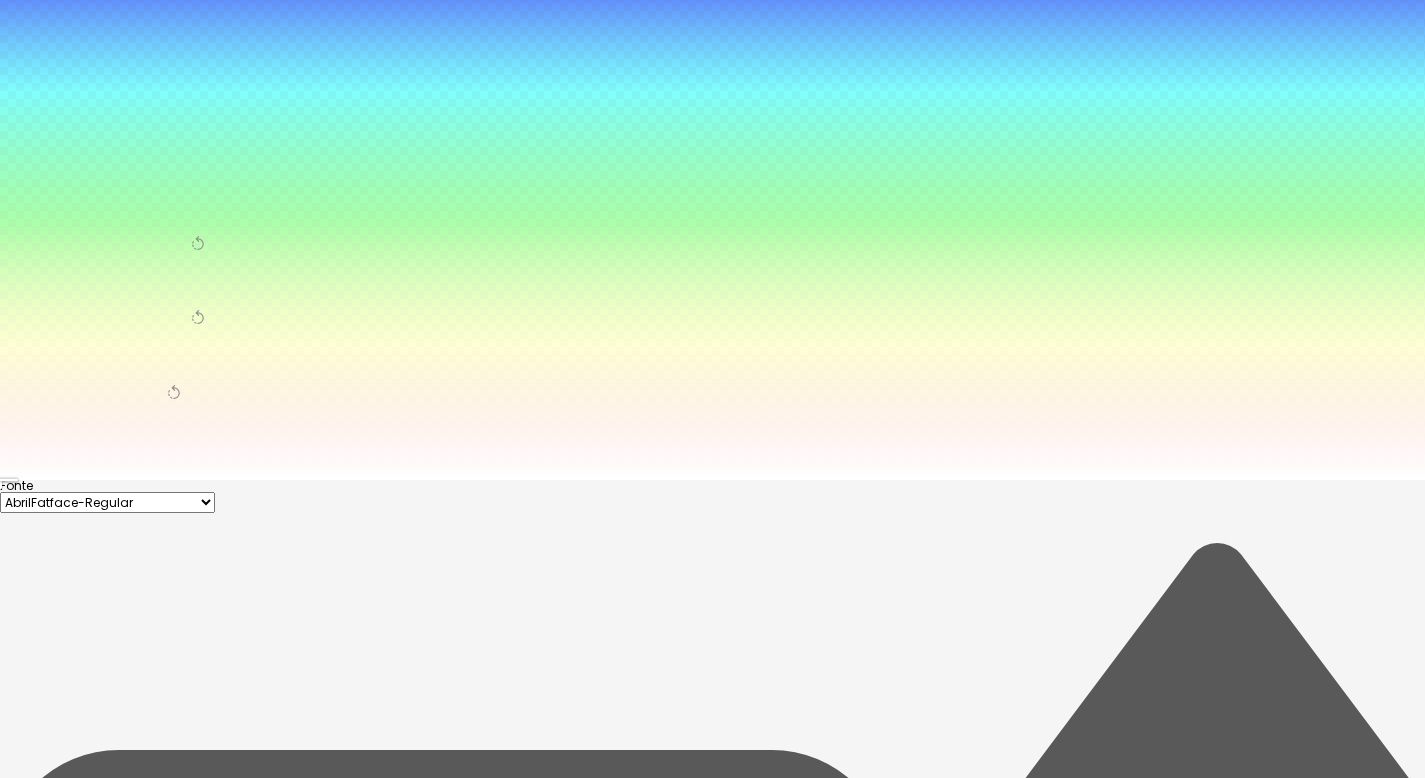 click at bounding box center (712, 91) 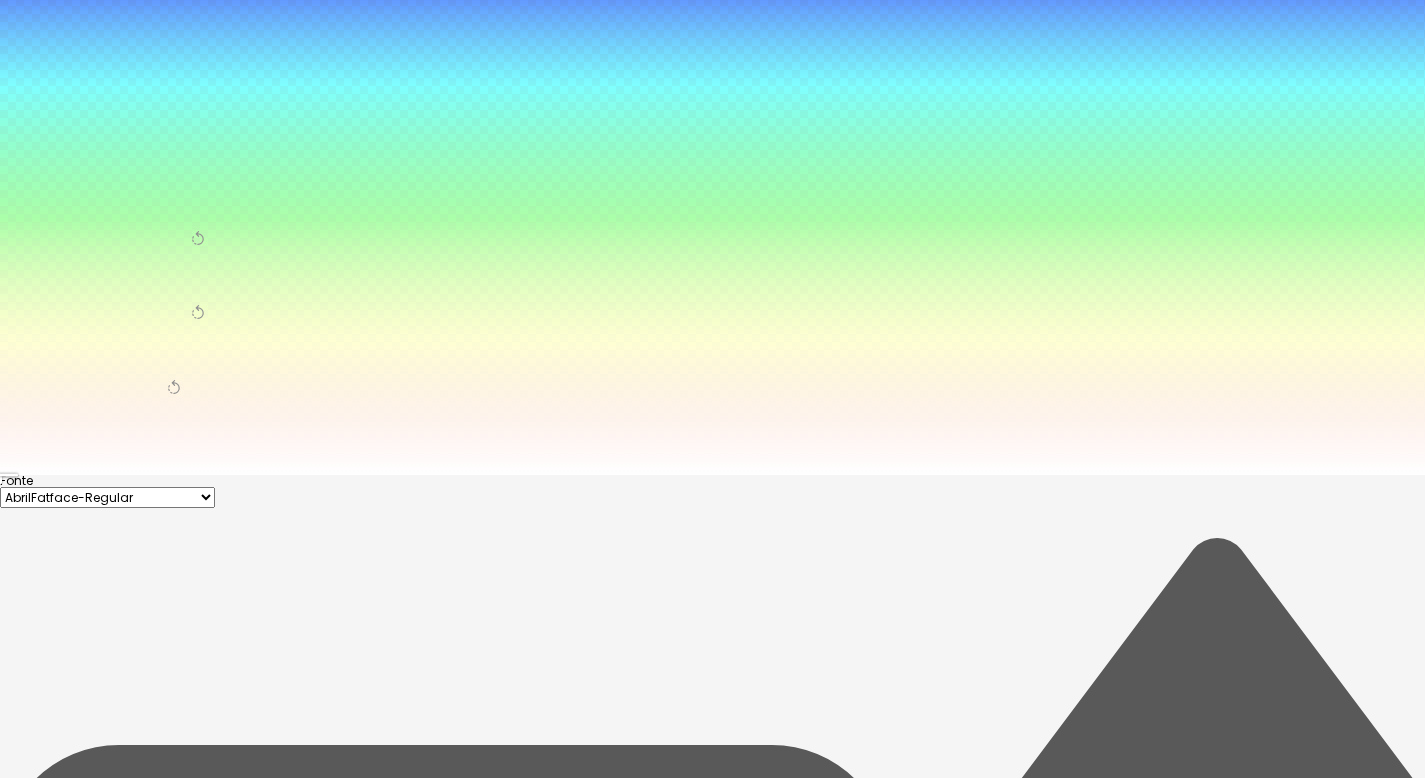 scroll, scrollTop: 304, scrollLeft: 0, axis: vertical 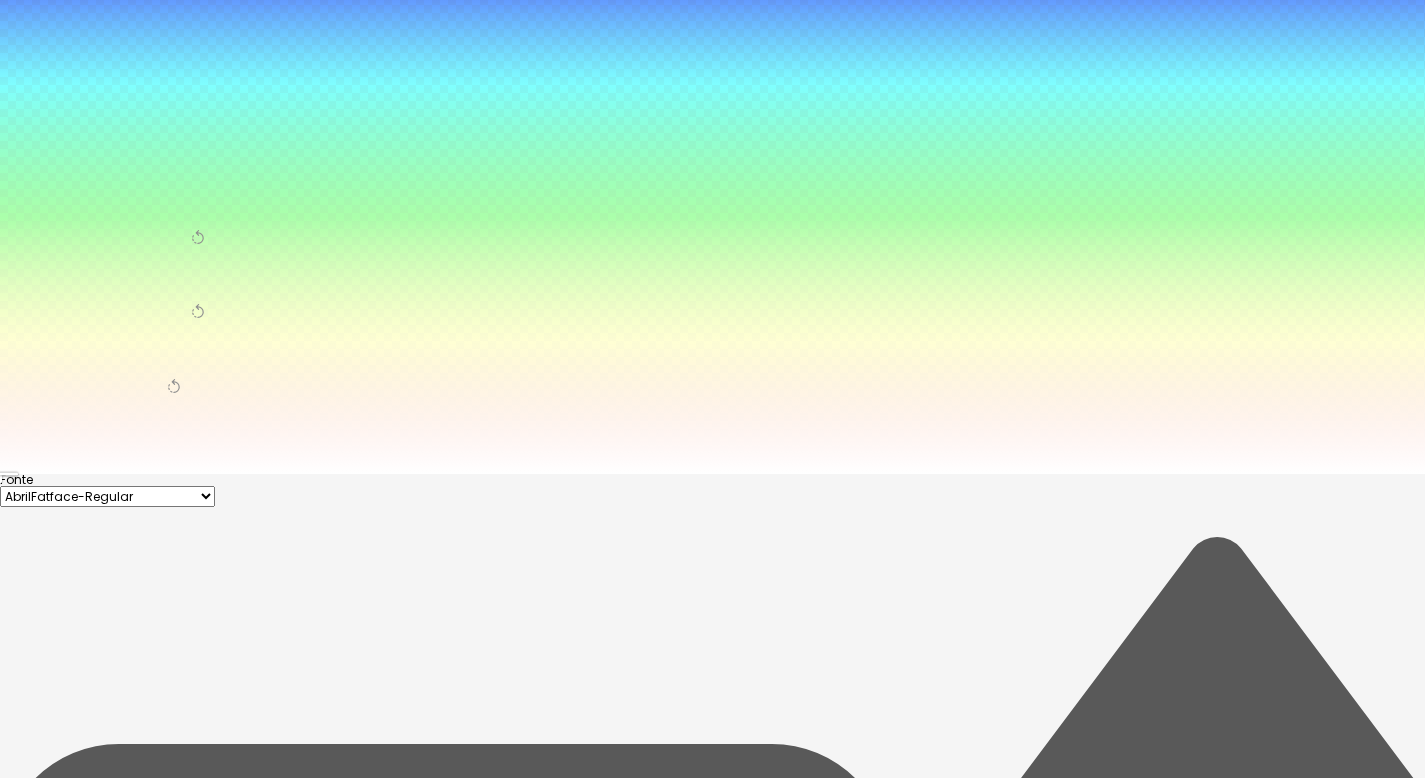 click at bounding box center [712, 474] 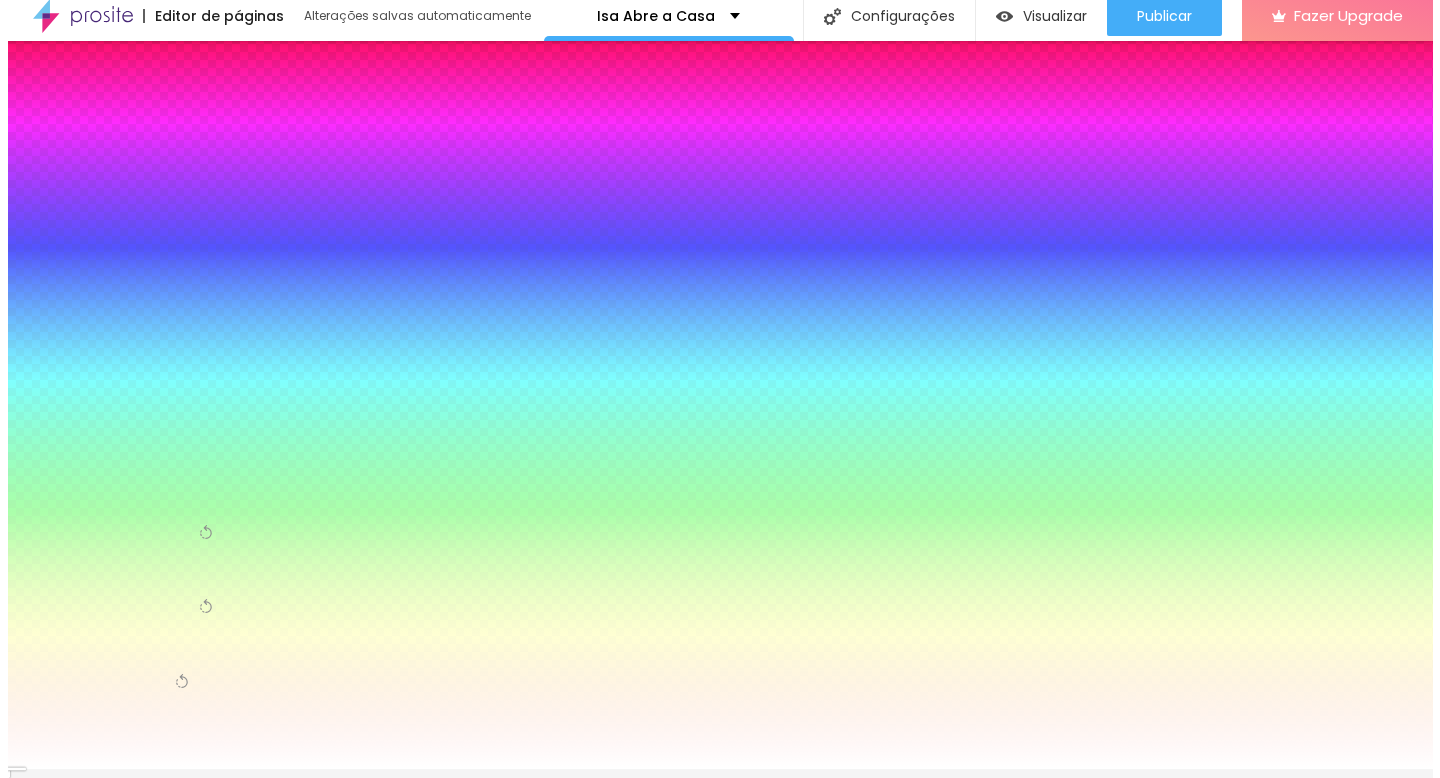 scroll, scrollTop: 0, scrollLeft: 0, axis: both 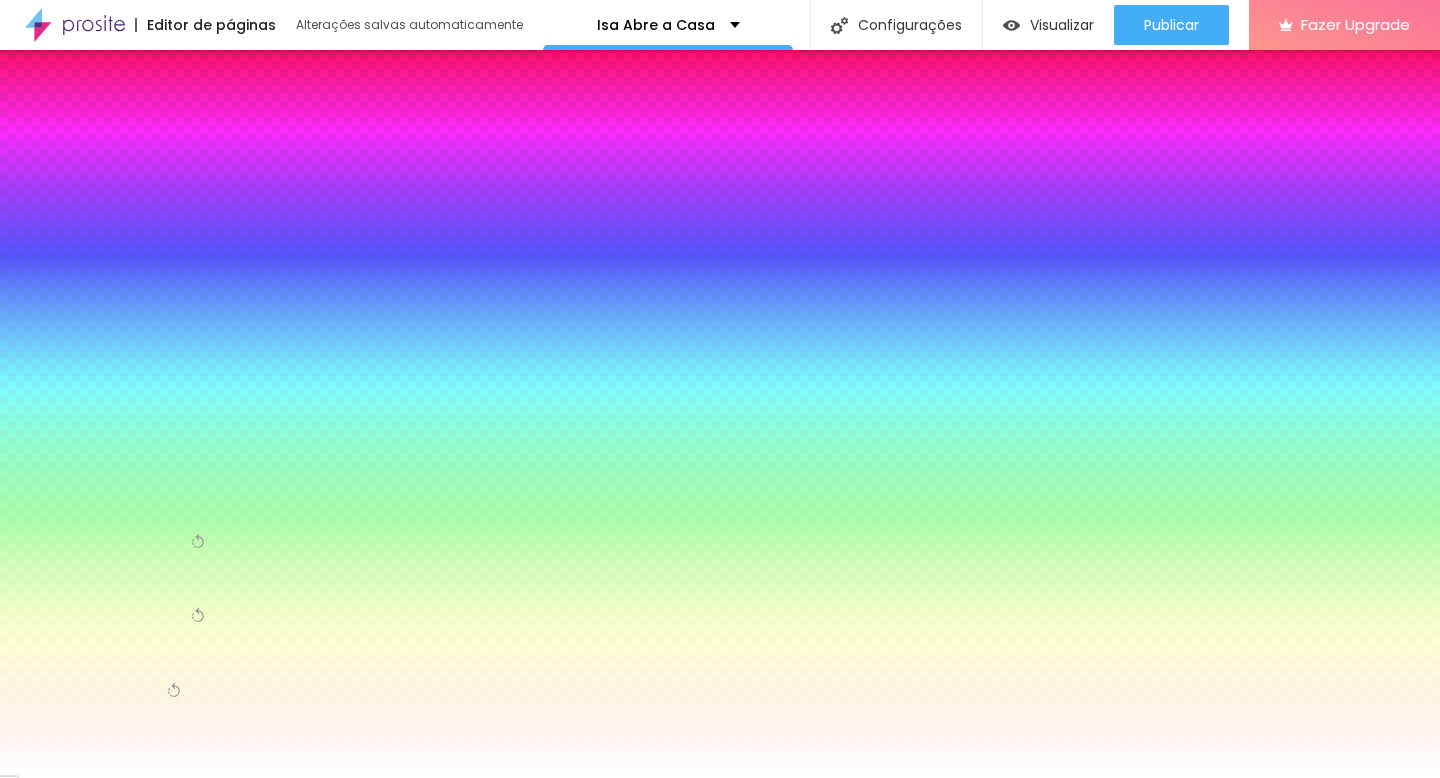 click on "Botão" at bounding box center (115, 196) 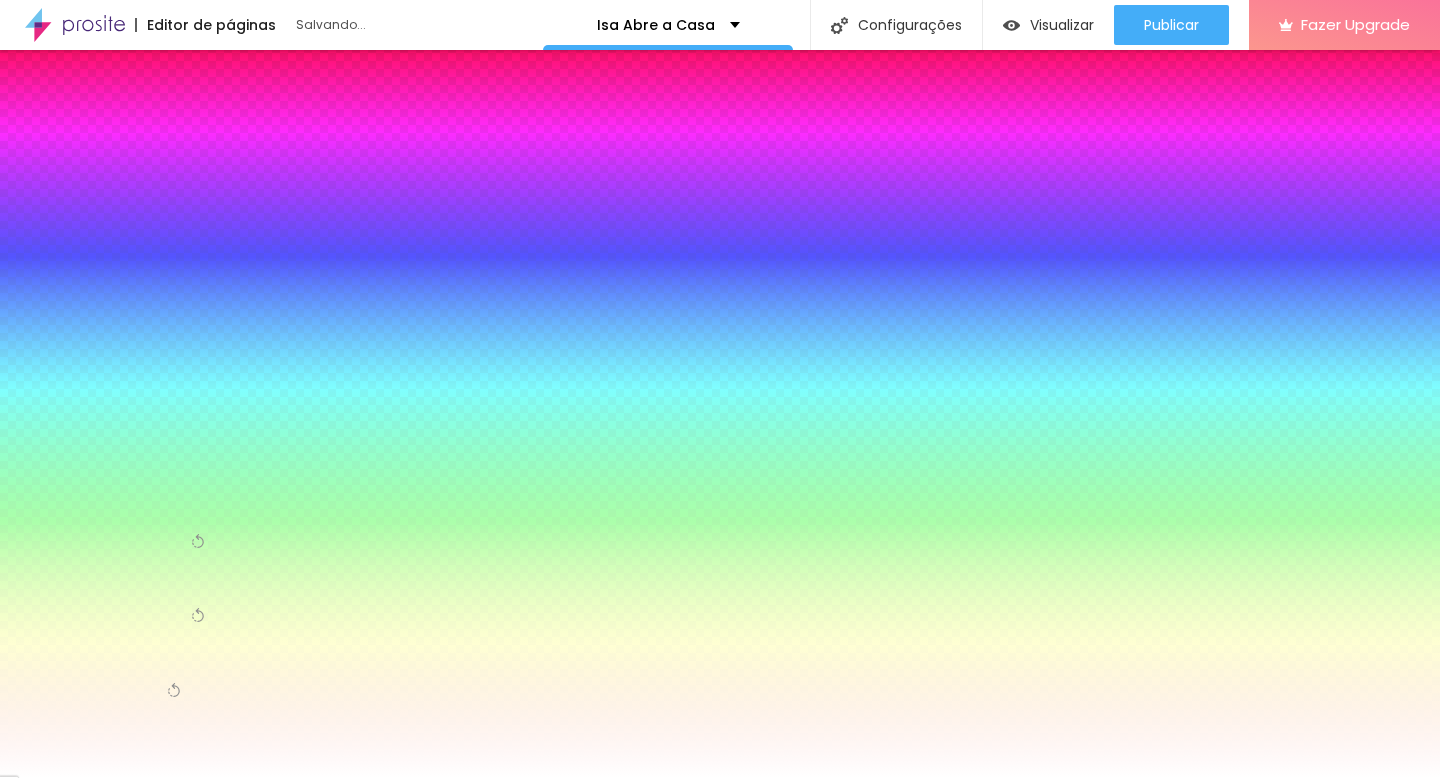 type on "1.6" 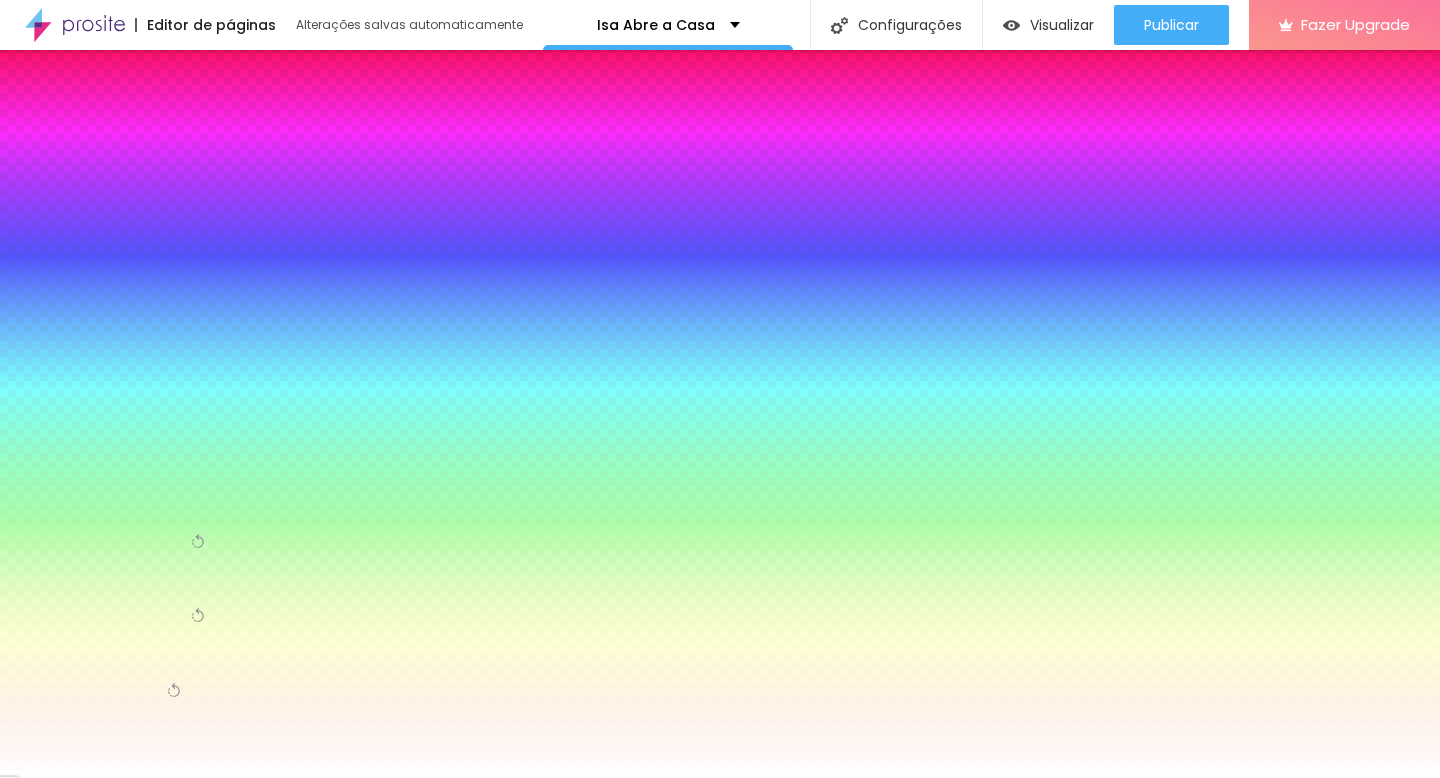 type on "4.9" 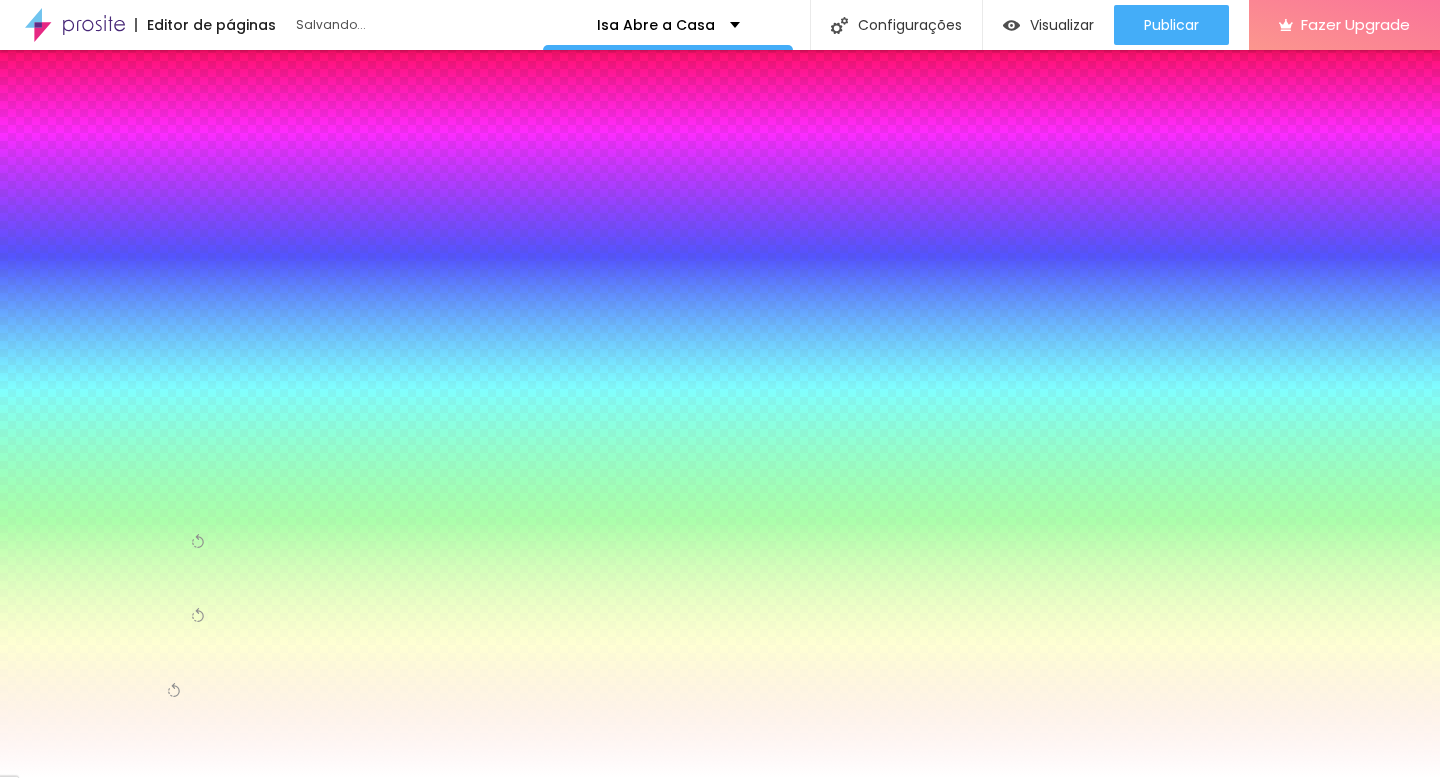 type on "#000000" 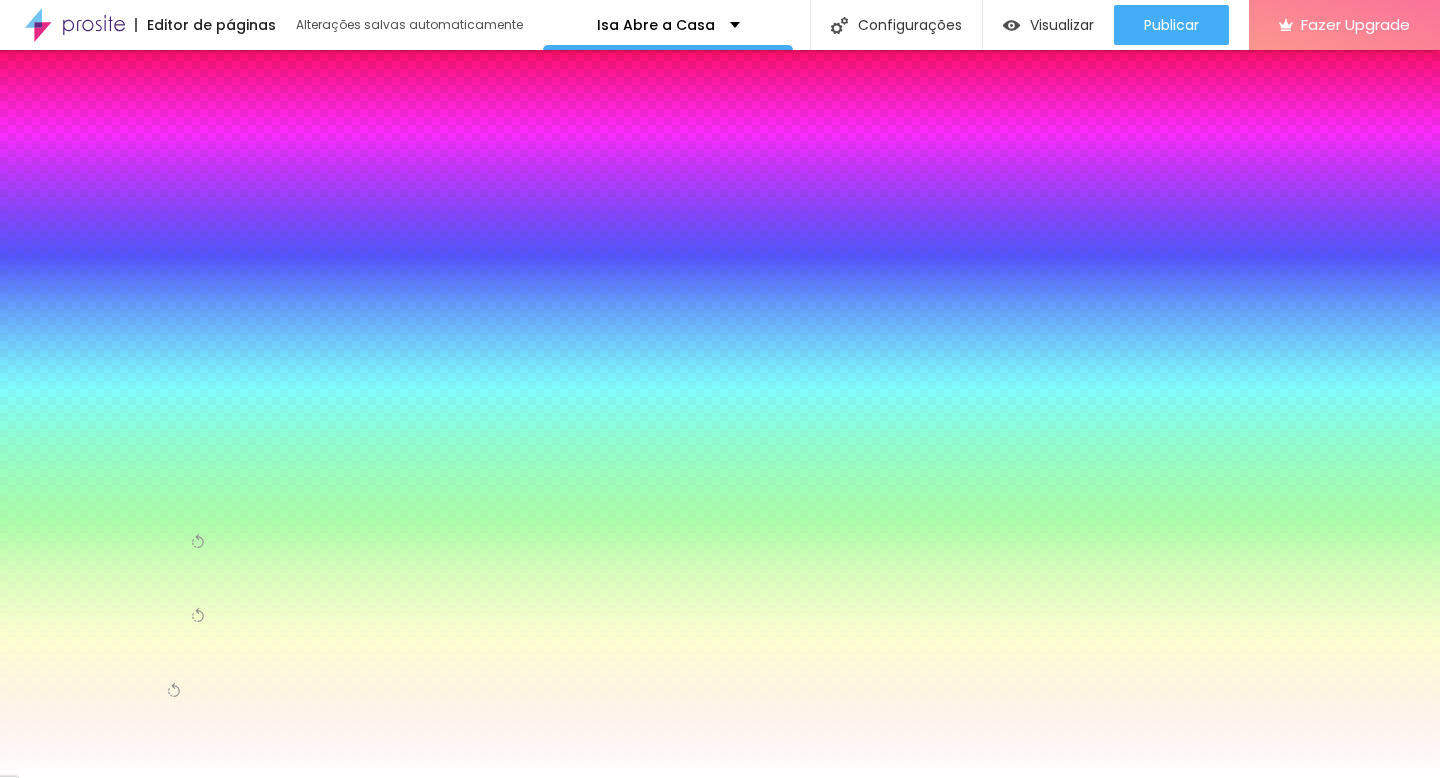 drag, startPoint x: 304, startPoint y: 533, endPoint x: 296, endPoint y: 666, distance: 133.24039 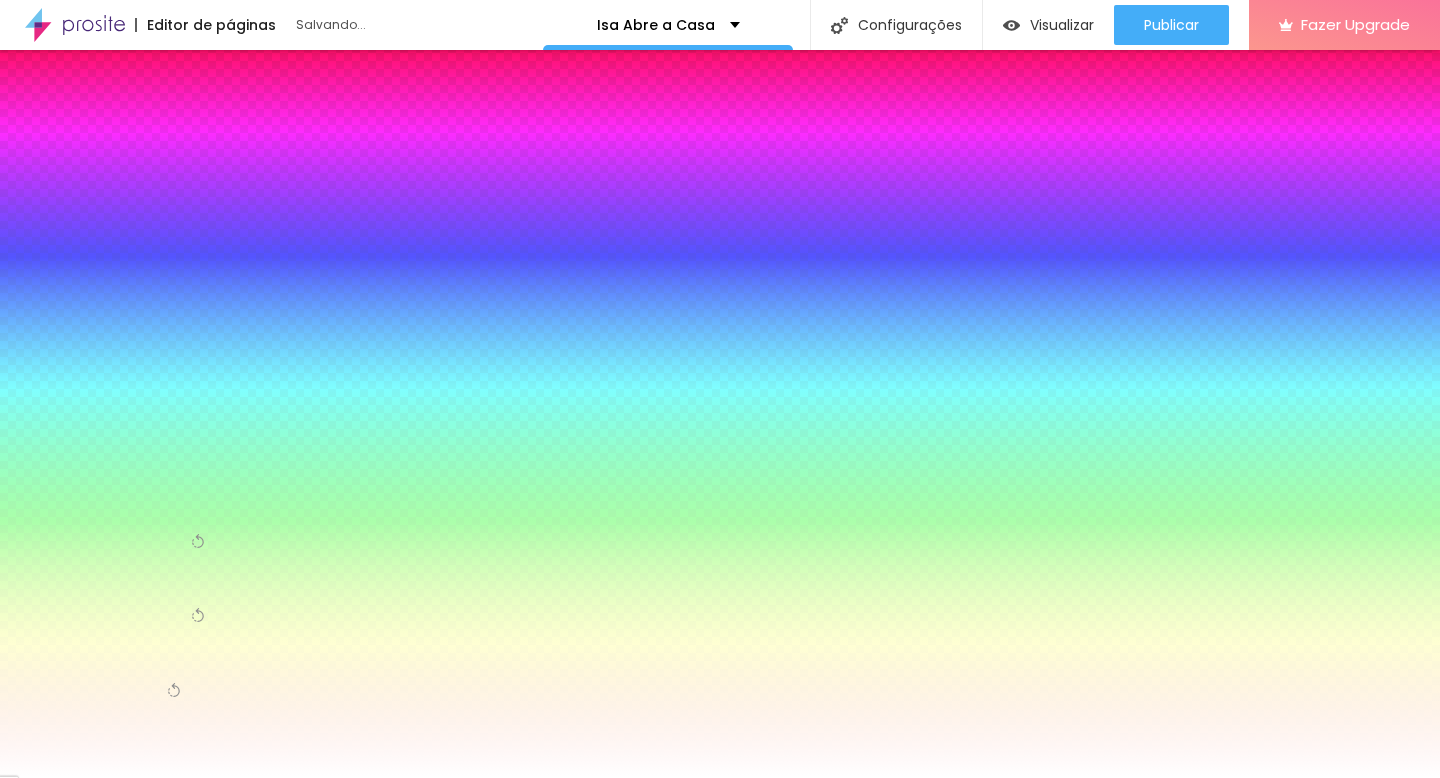 type on "5.2" 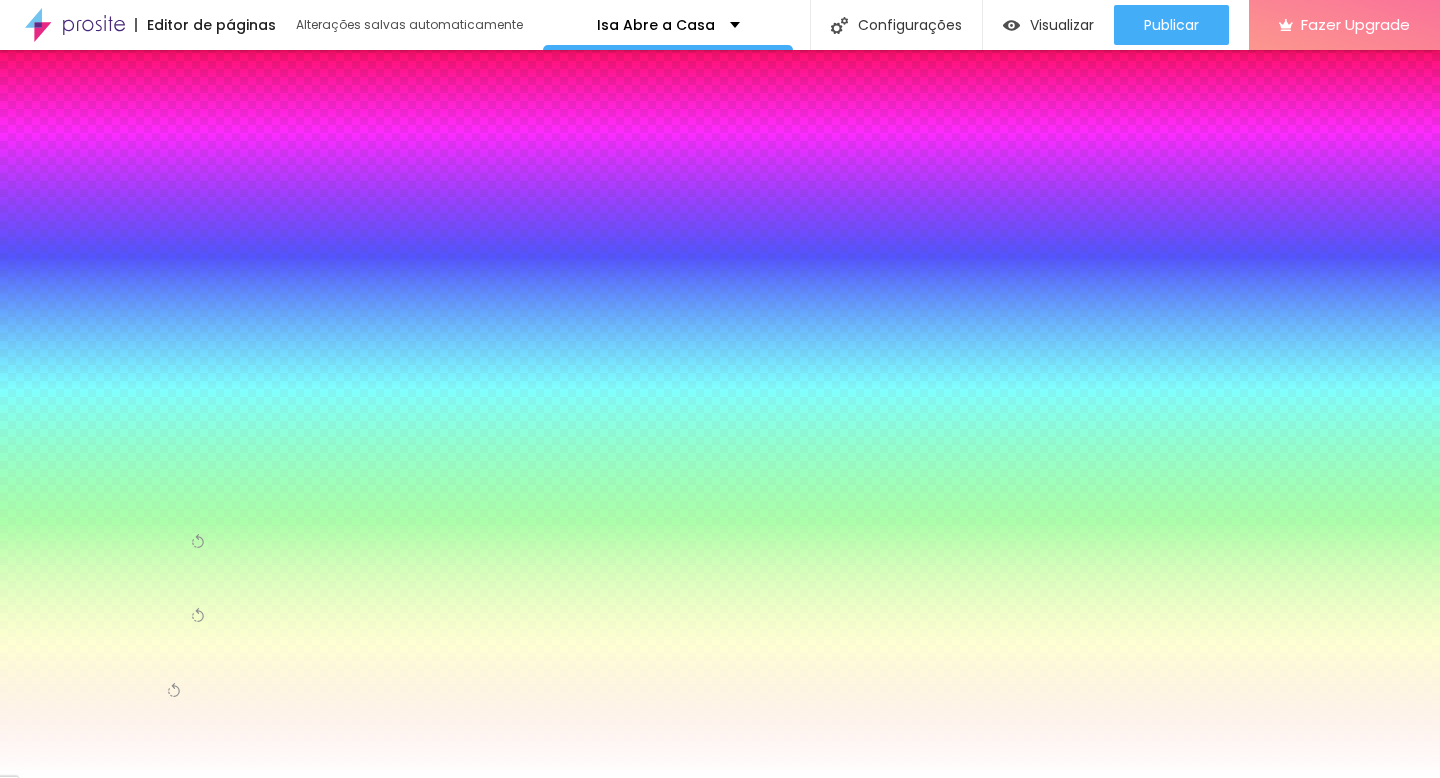 drag, startPoint x: 283, startPoint y: 424, endPoint x: 272, endPoint y: 422, distance: 11.18034 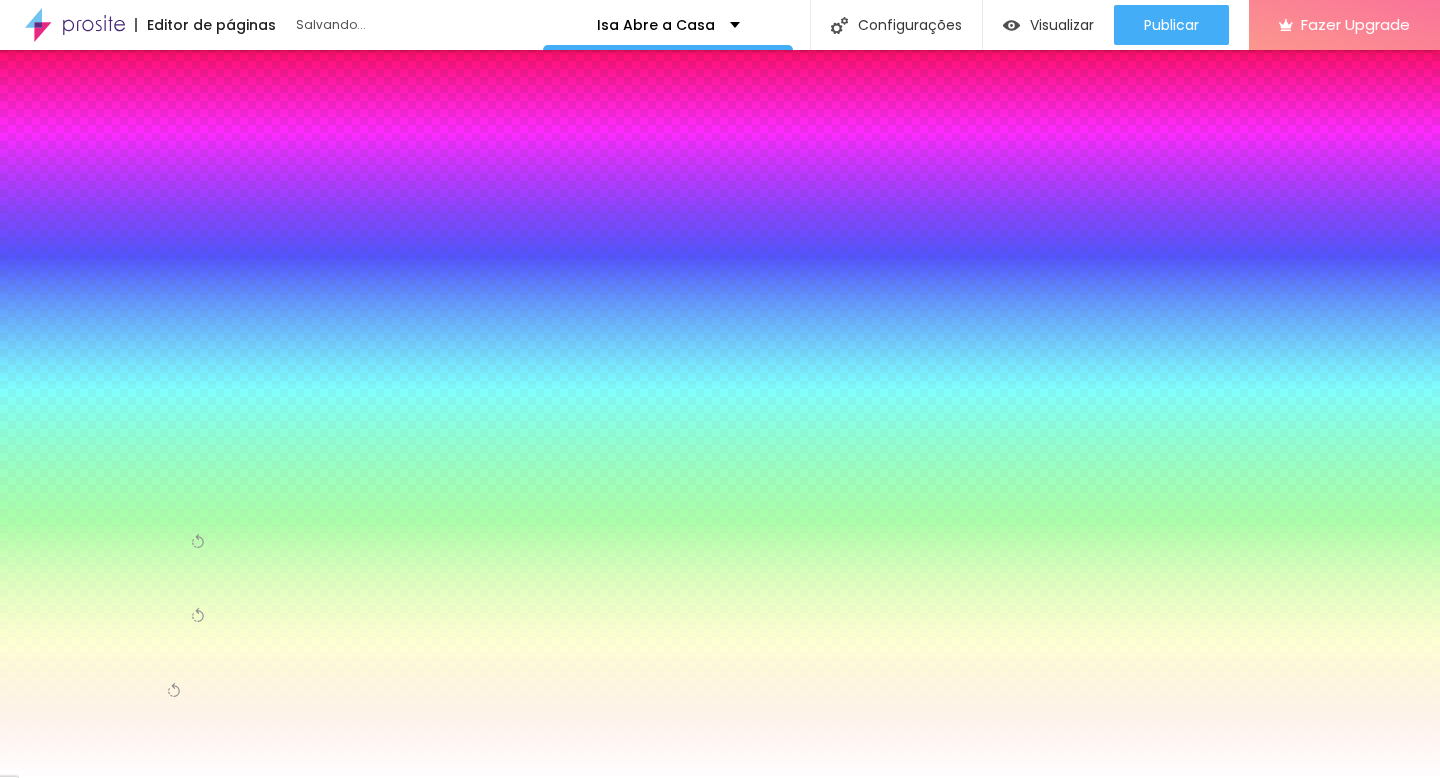 drag, startPoint x: 370, startPoint y: 511, endPoint x: 360, endPoint y: 549, distance: 39.293766 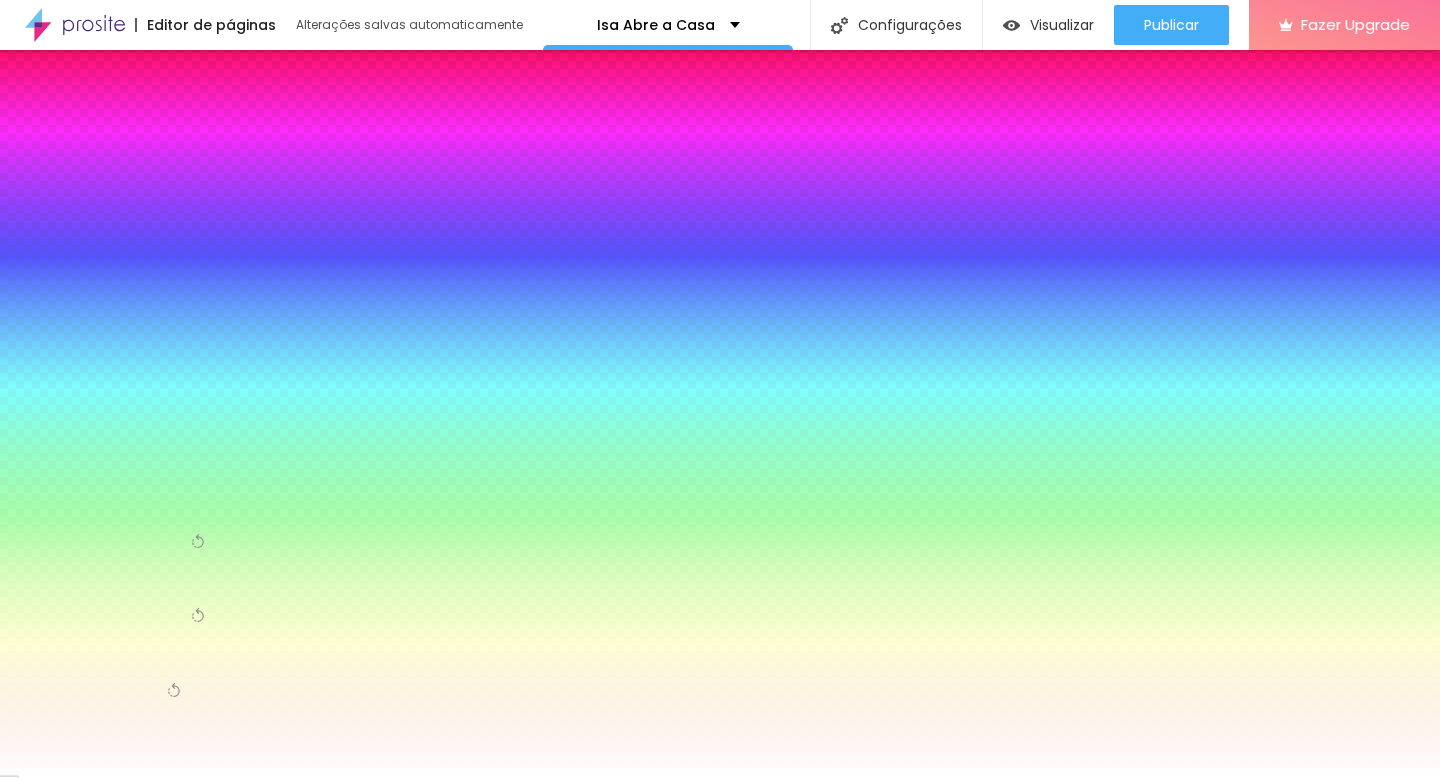 click on "Cor" at bounding box center (11, 894) 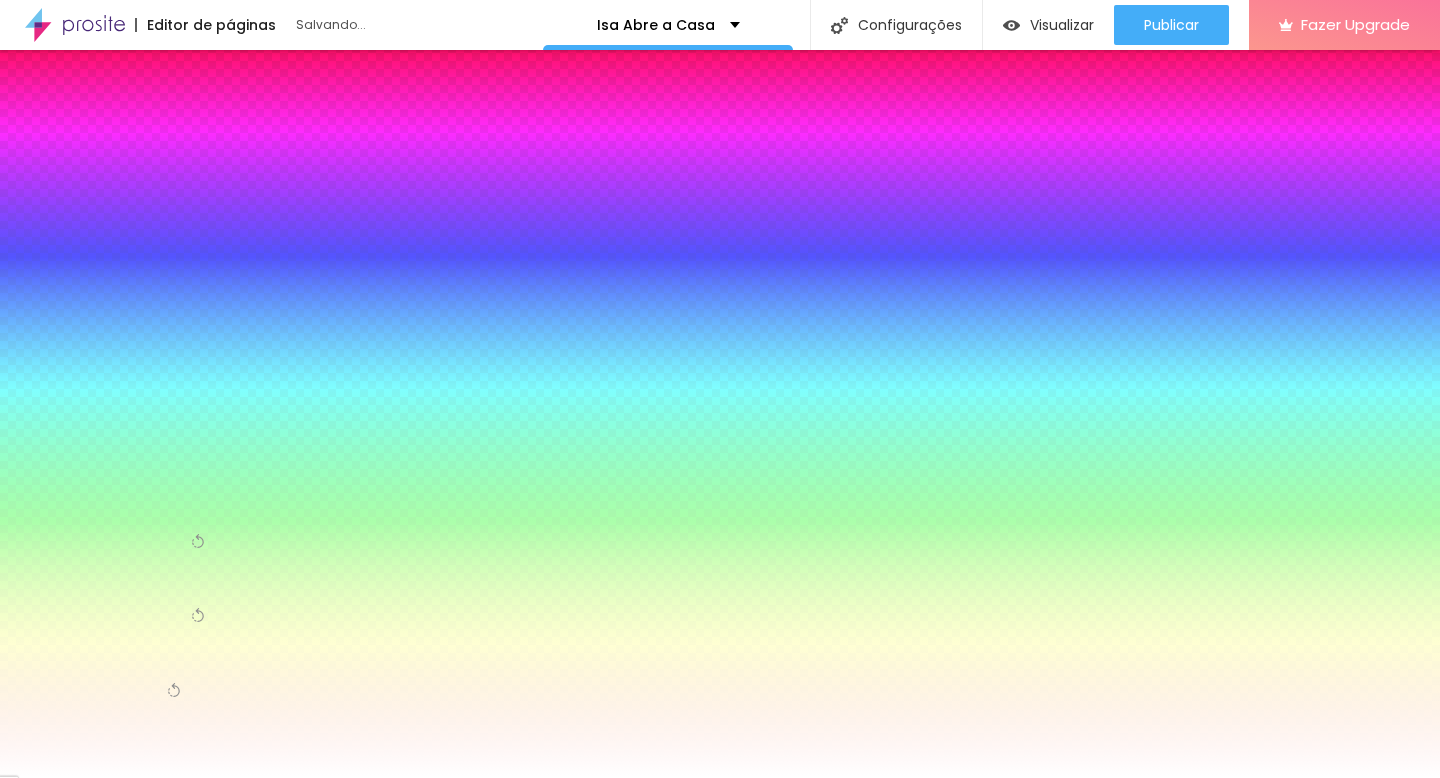 click at bounding box center (720, 778) 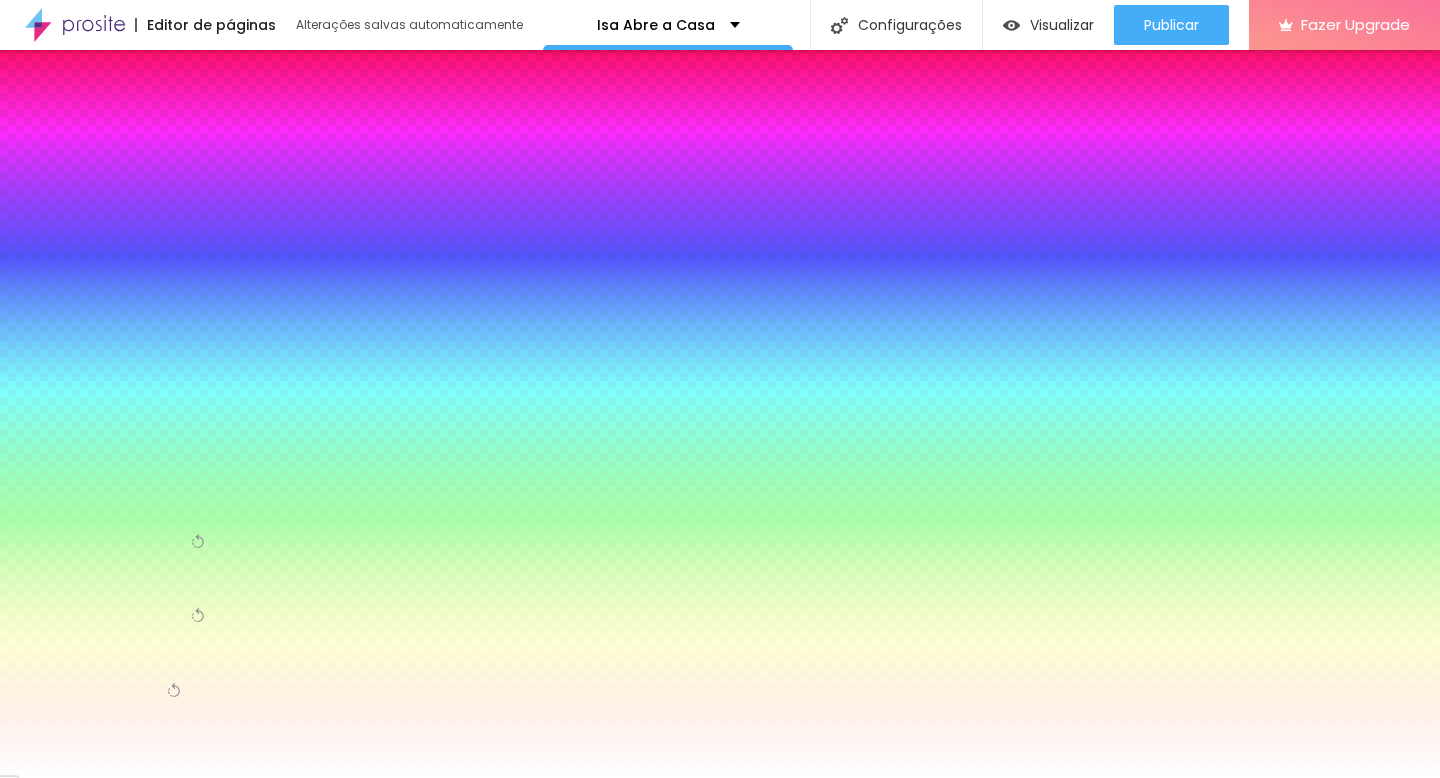 click 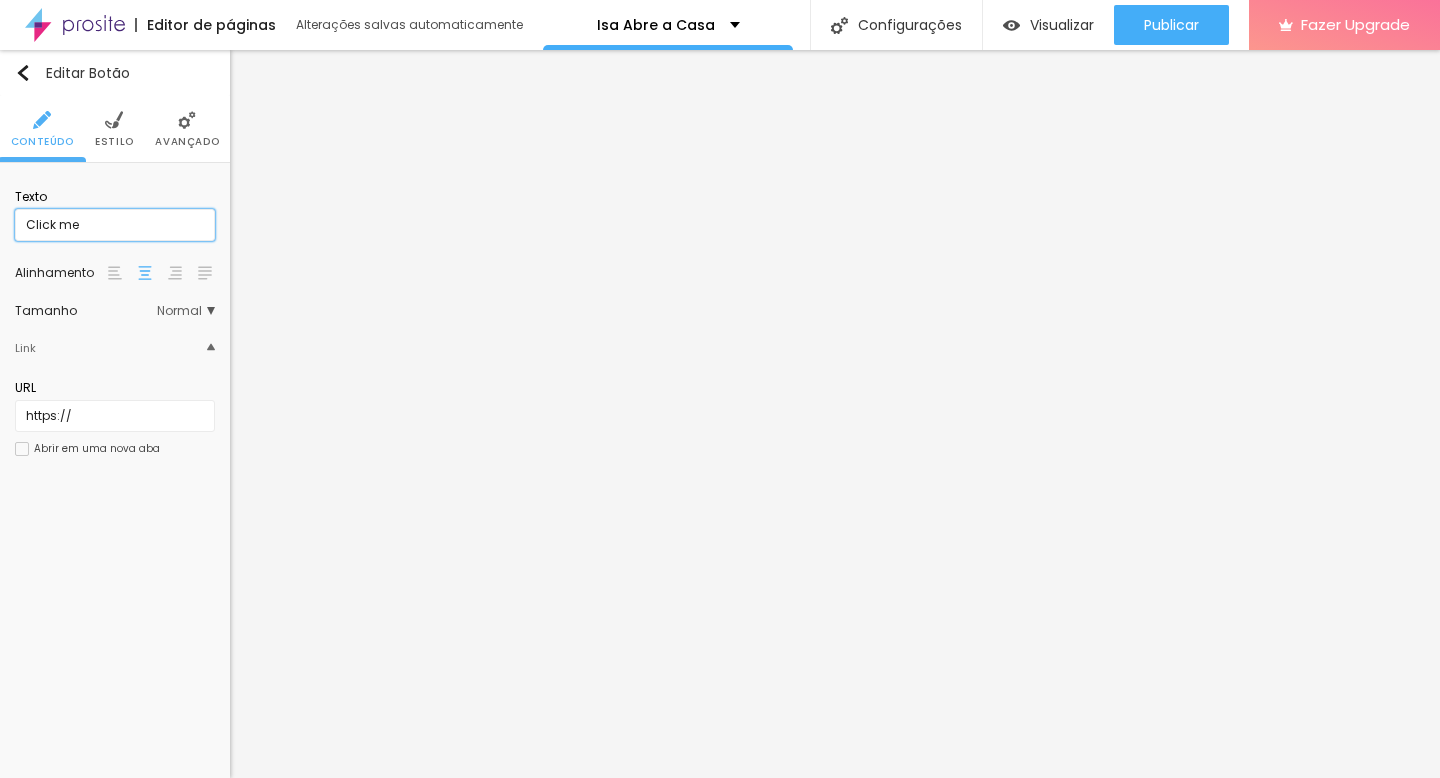 drag, startPoint x: 97, startPoint y: 221, endPoint x: 12, endPoint y: 204, distance: 86.683334 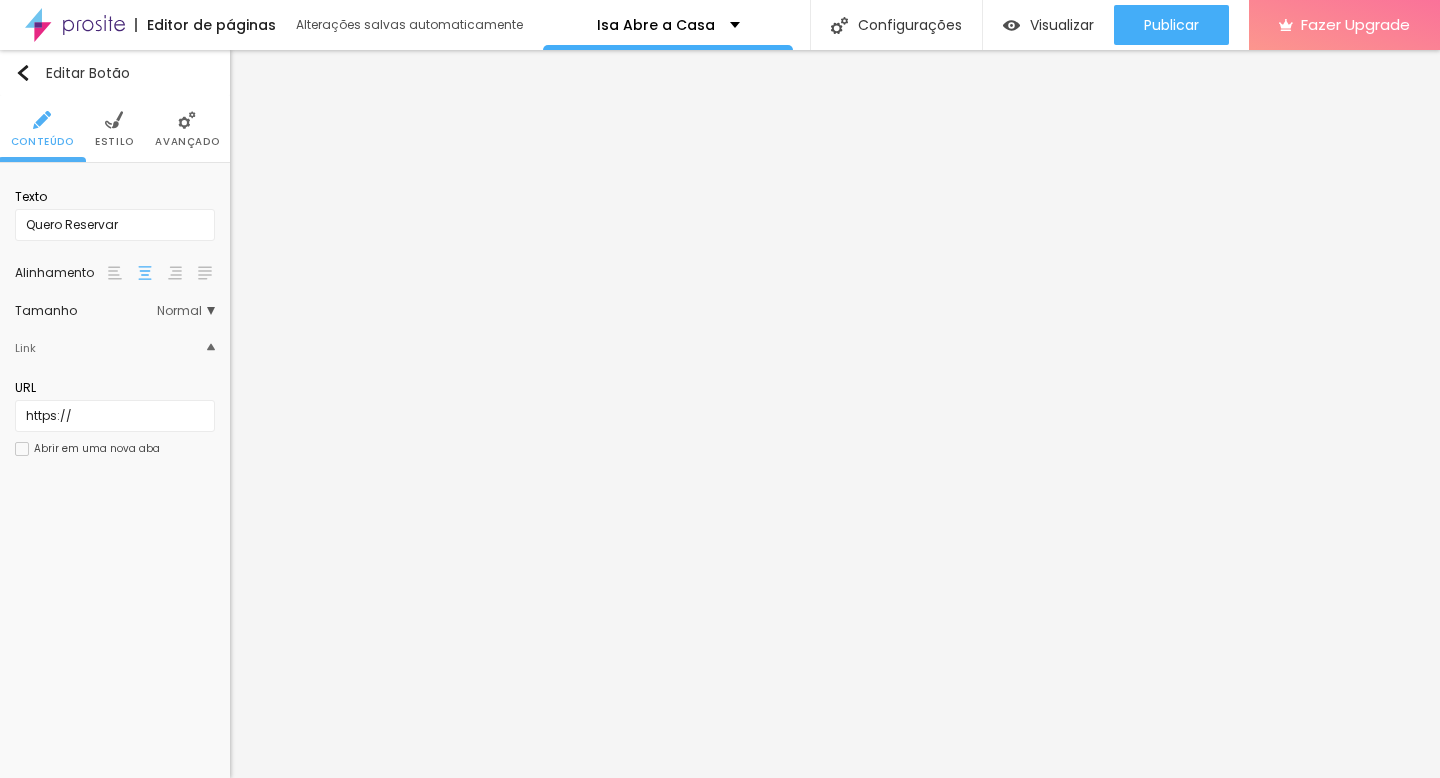 click at bounding box center [114, 120] 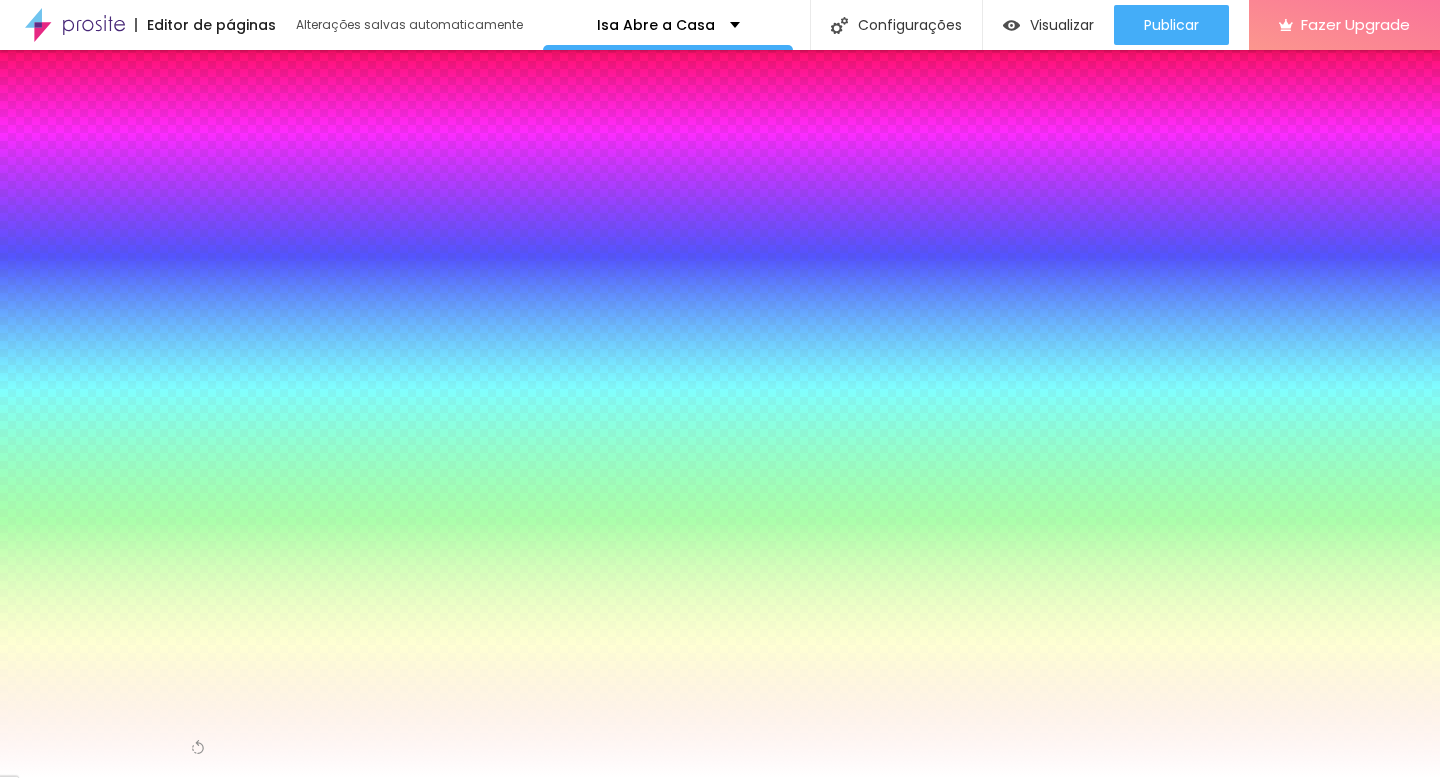 click at bounding box center (115, 216) 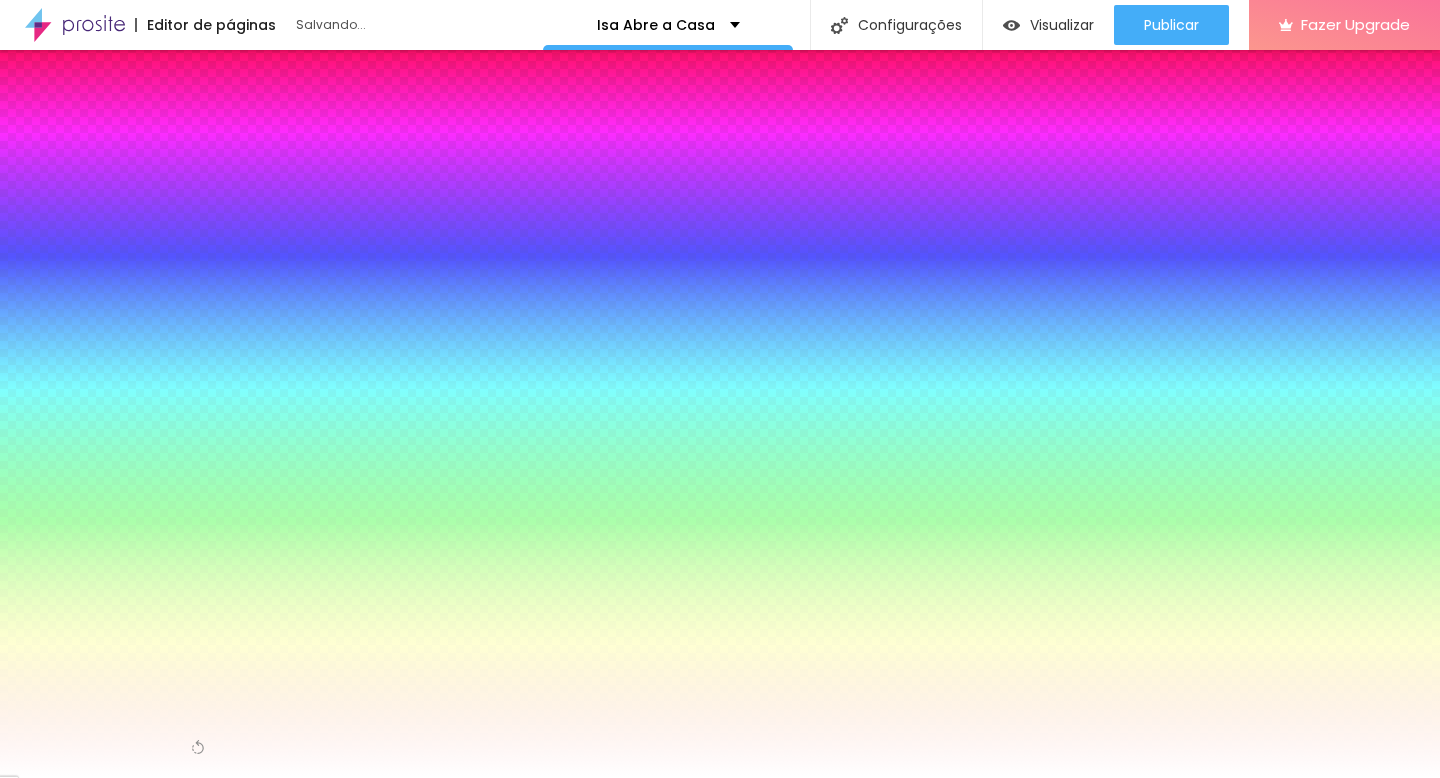 drag, startPoint x: 137, startPoint y: 322, endPoint x: 143, endPoint y: 310, distance: 13.416408 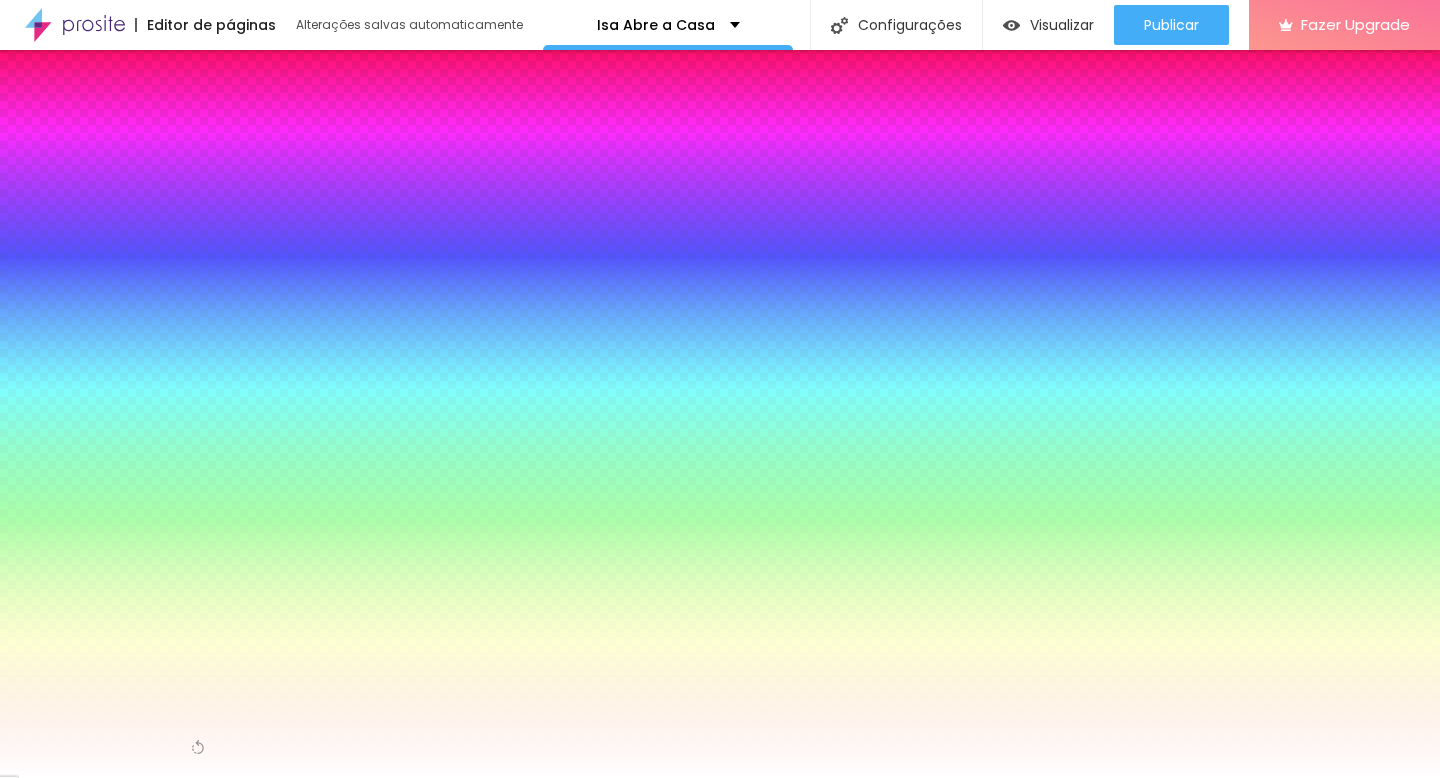click on "Cor de fundo Voltar ao padrão #457011" at bounding box center [115, 207] 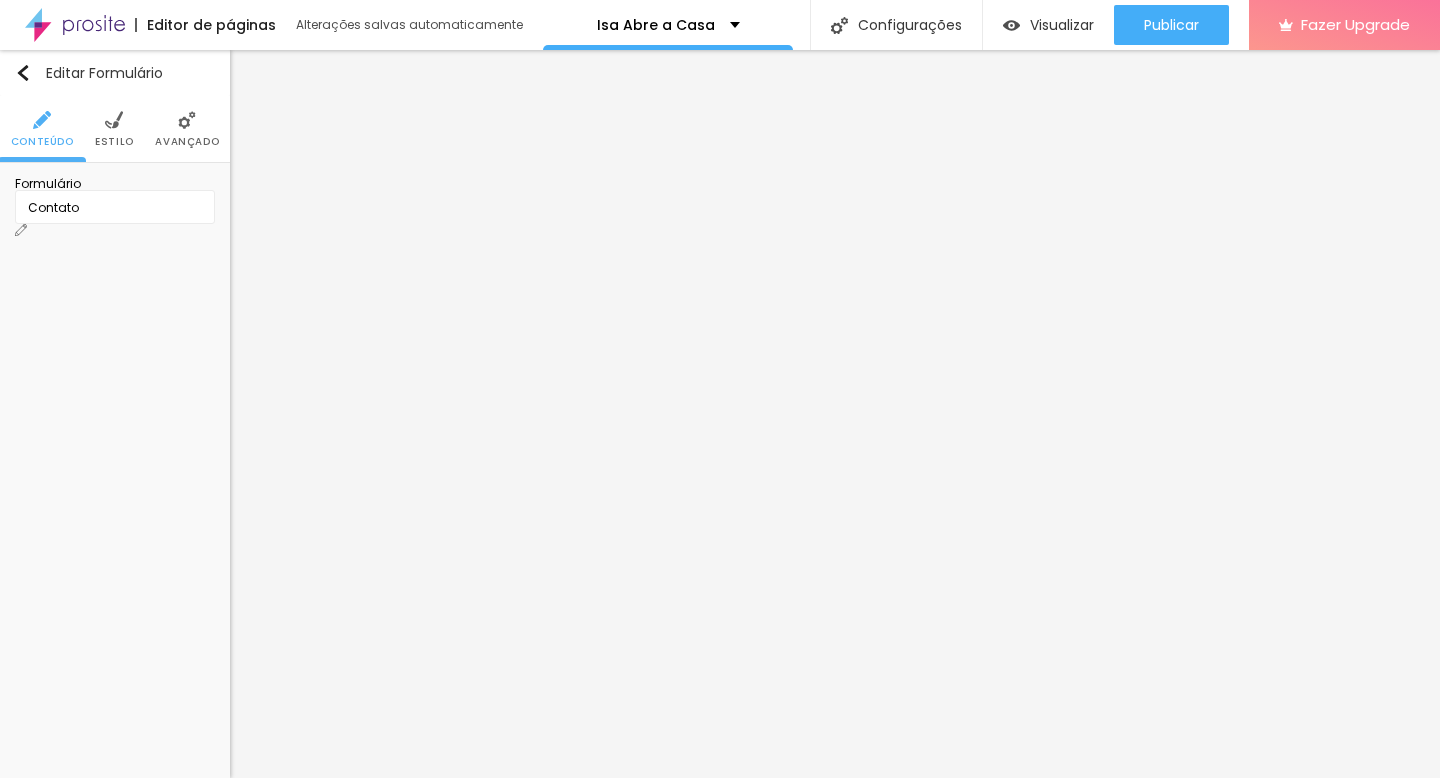click on "Contato" at bounding box center (115, 208) 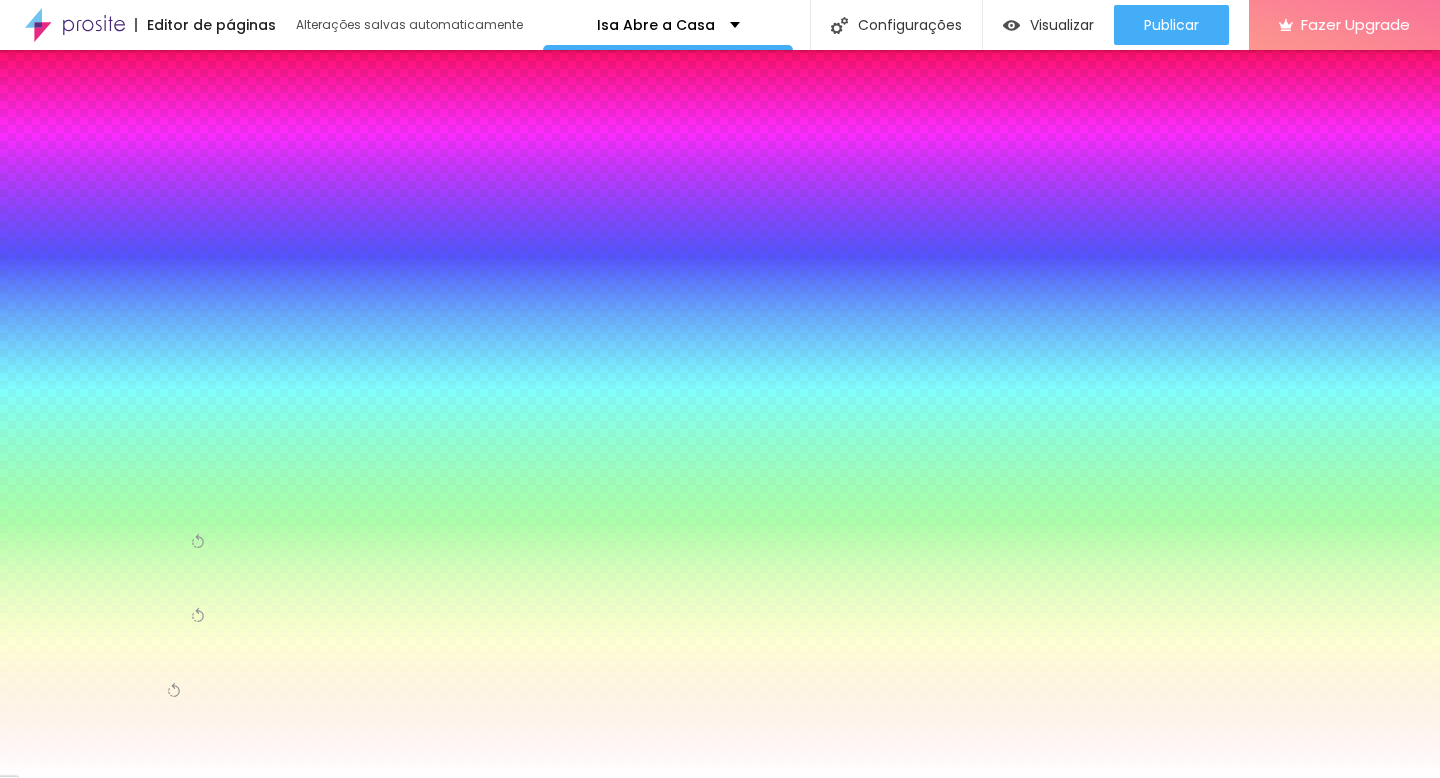 click at bounding box center (187, 120) 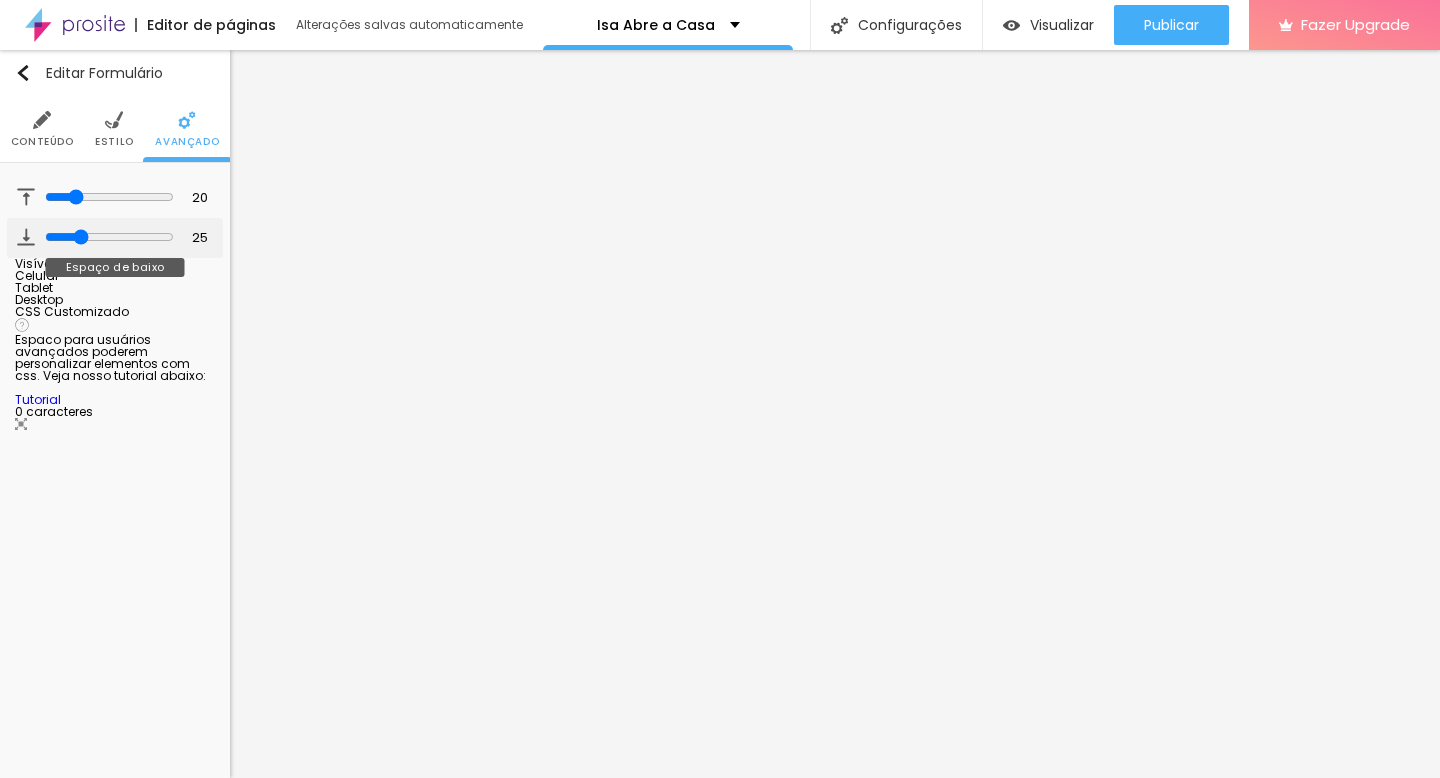 drag, startPoint x: 77, startPoint y: 234, endPoint x: 77, endPoint y: 216, distance: 18 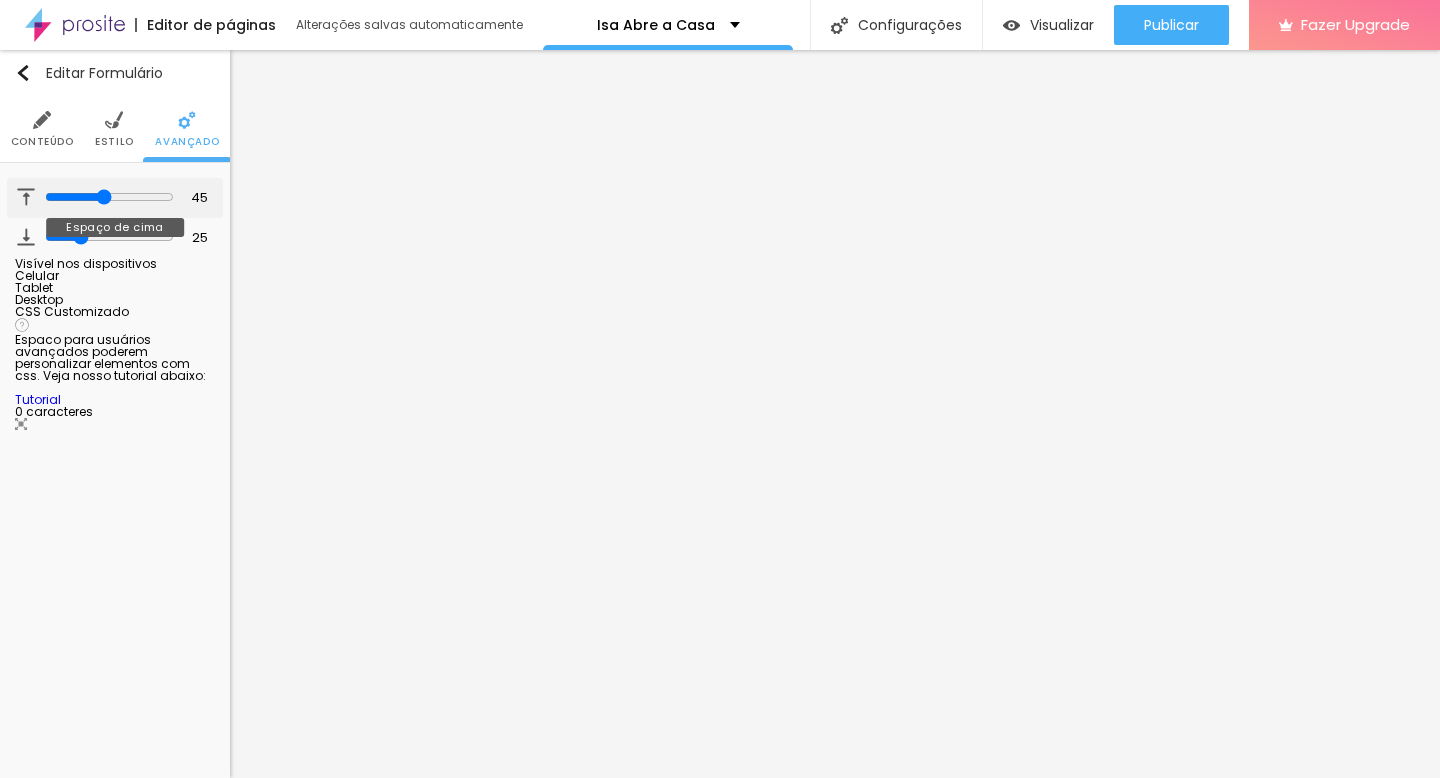 drag, startPoint x: 69, startPoint y: 194, endPoint x: 101, endPoint y: 193, distance: 32.01562 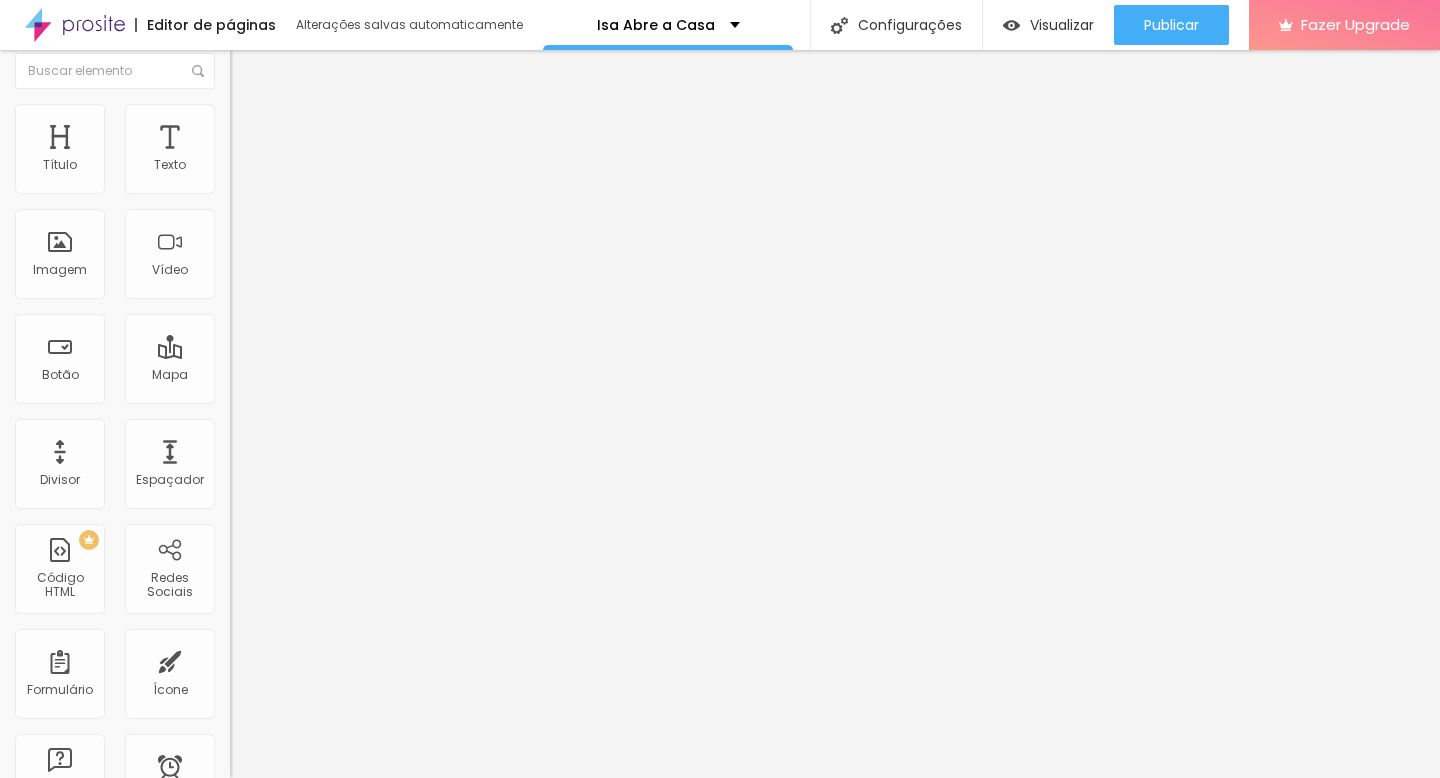 scroll, scrollTop: 125, scrollLeft: 0, axis: vertical 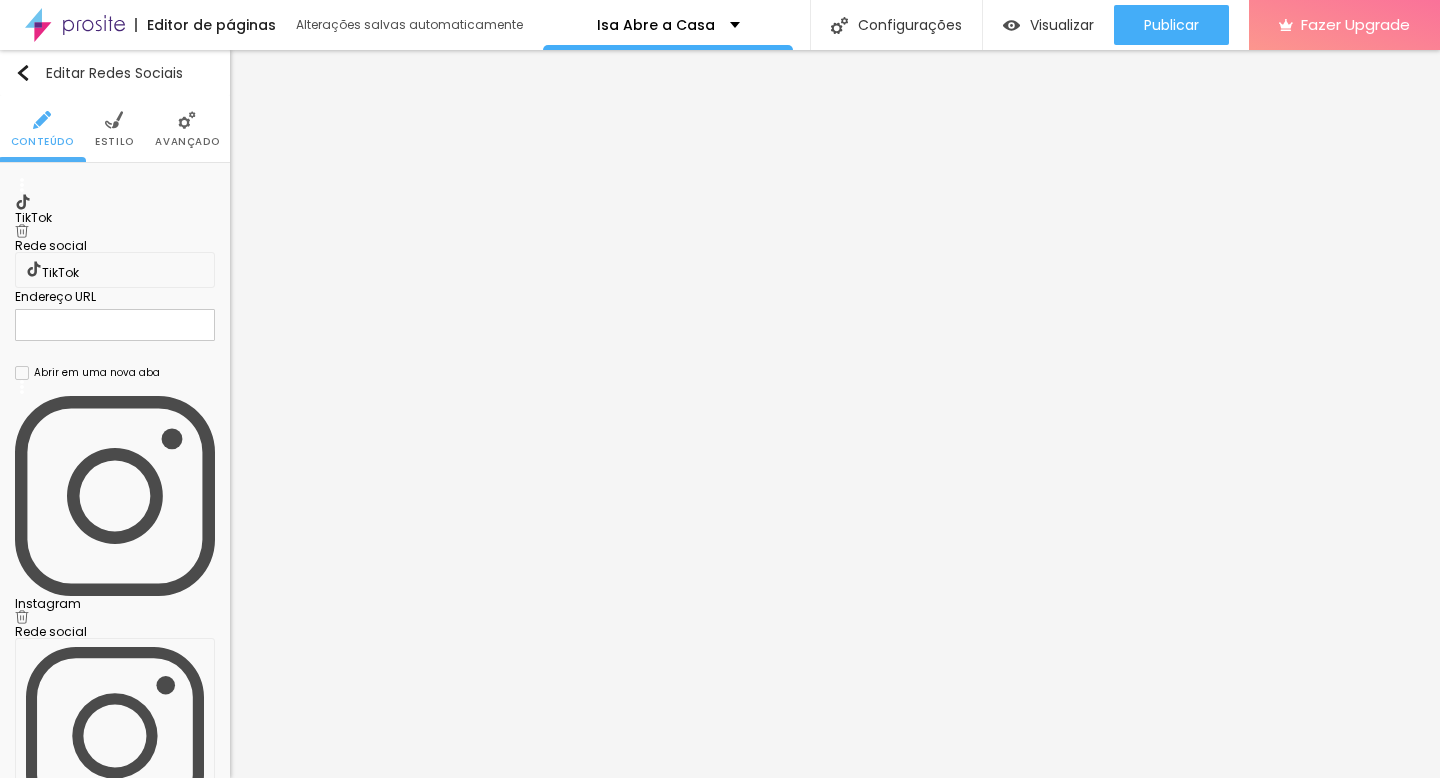 click at bounding box center (22, 231) 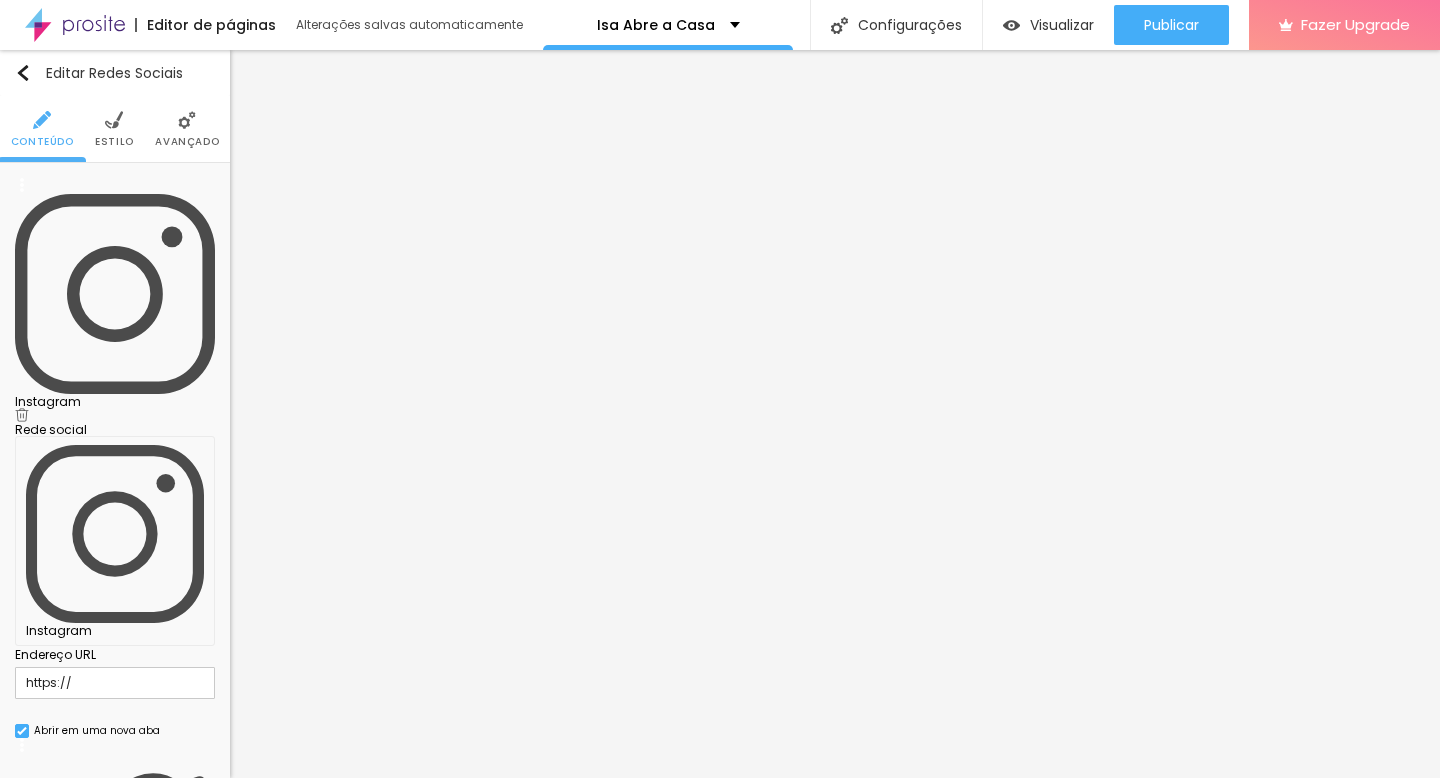 click at bounding box center (22, 975) 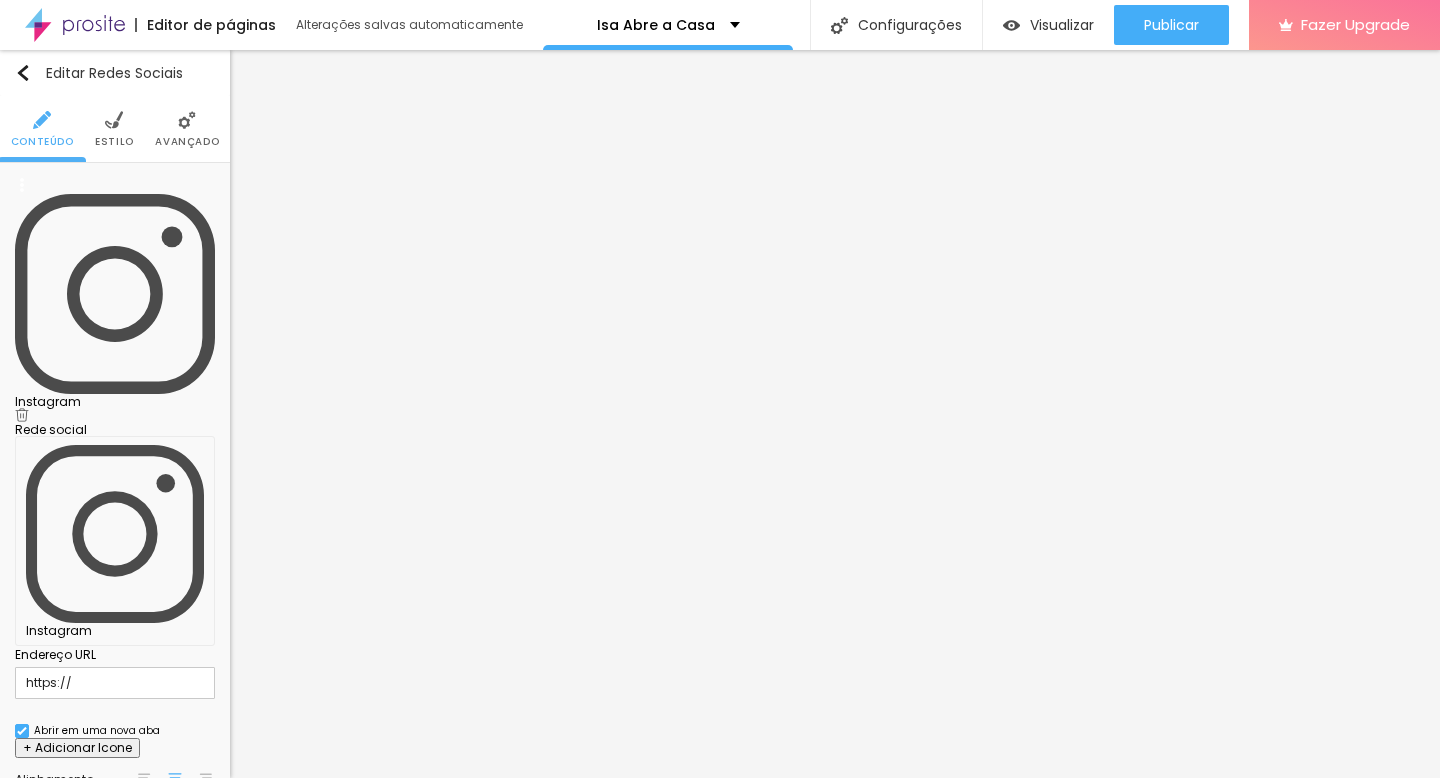 click on "+ Adicionar Icone" at bounding box center [77, 748] 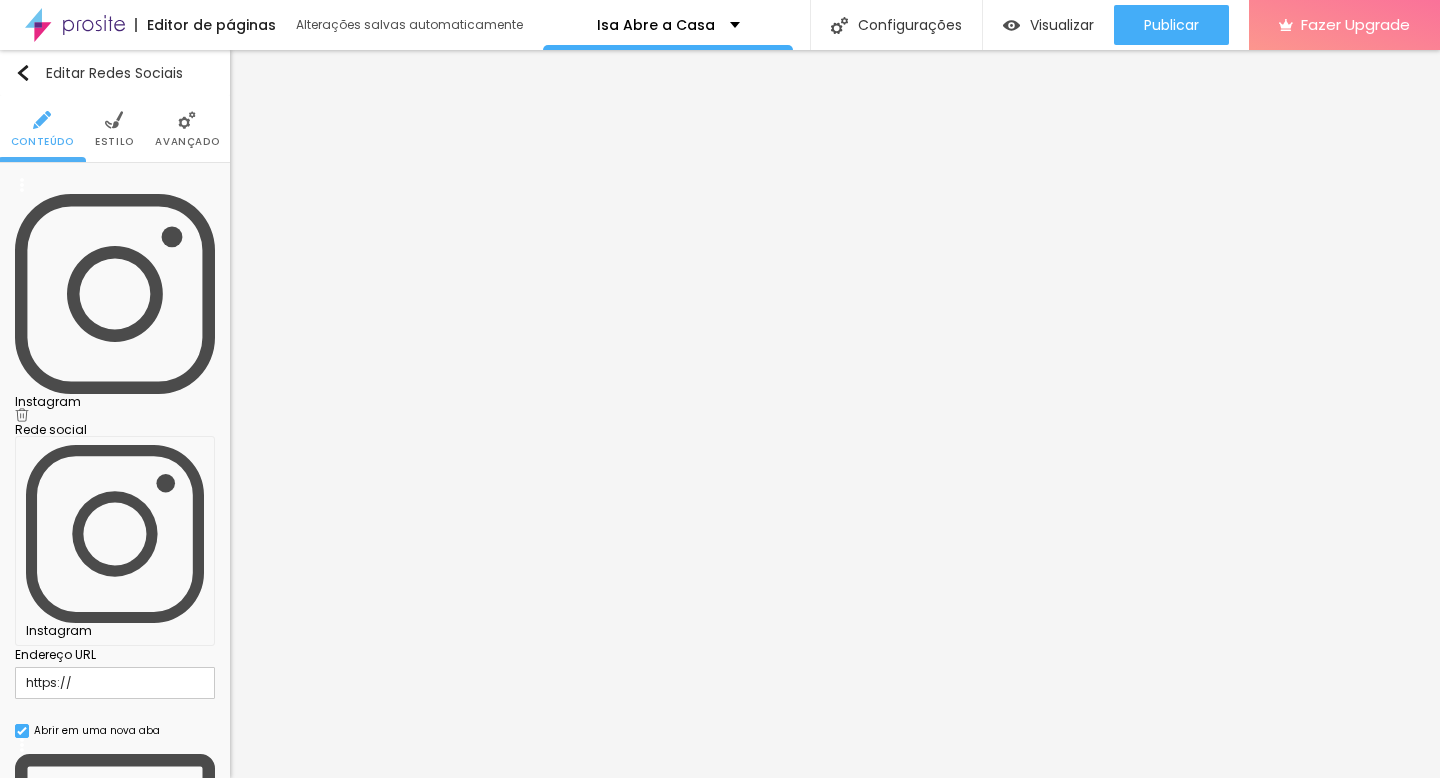 click on "Facebook" at bounding box center (115, 861) 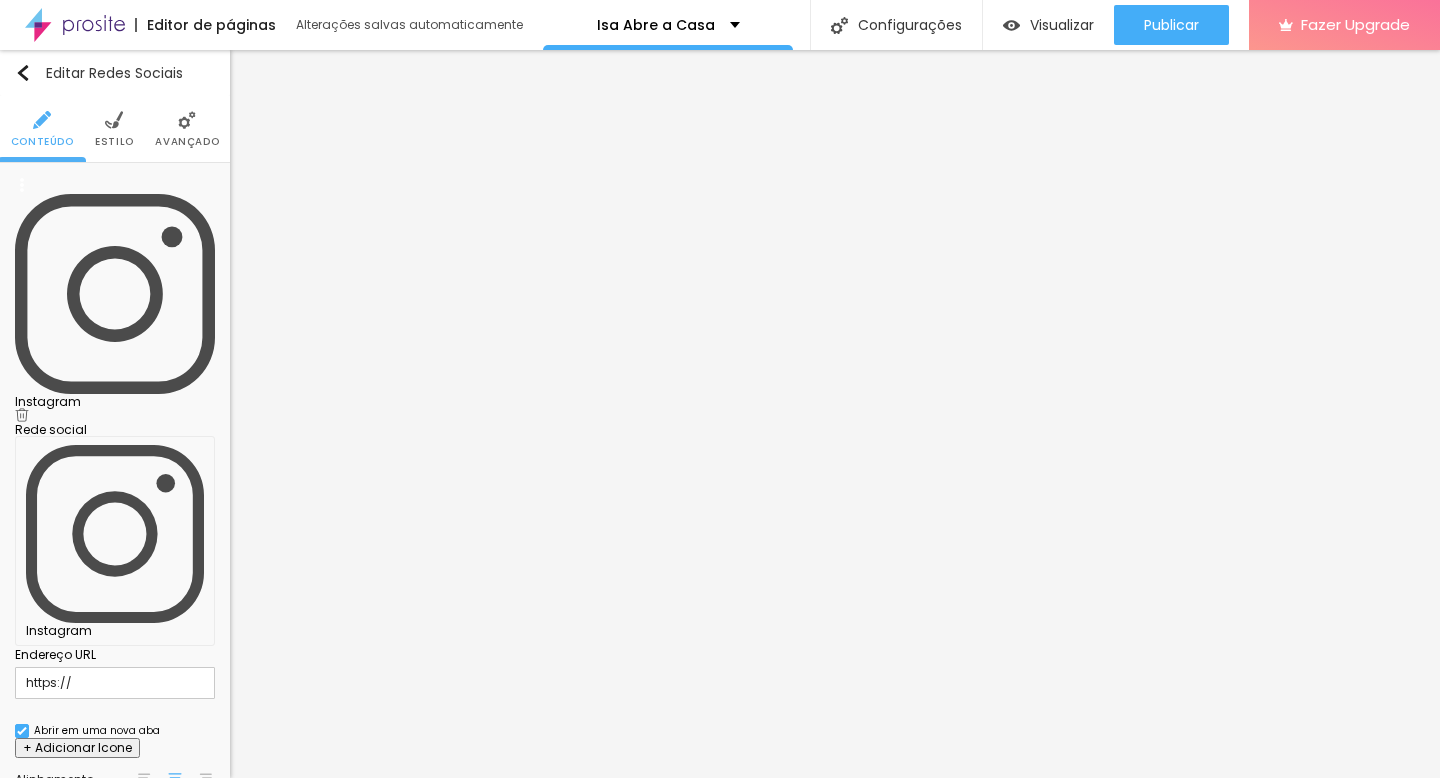 click on "+ Adicionar Icone" at bounding box center (77, 748) 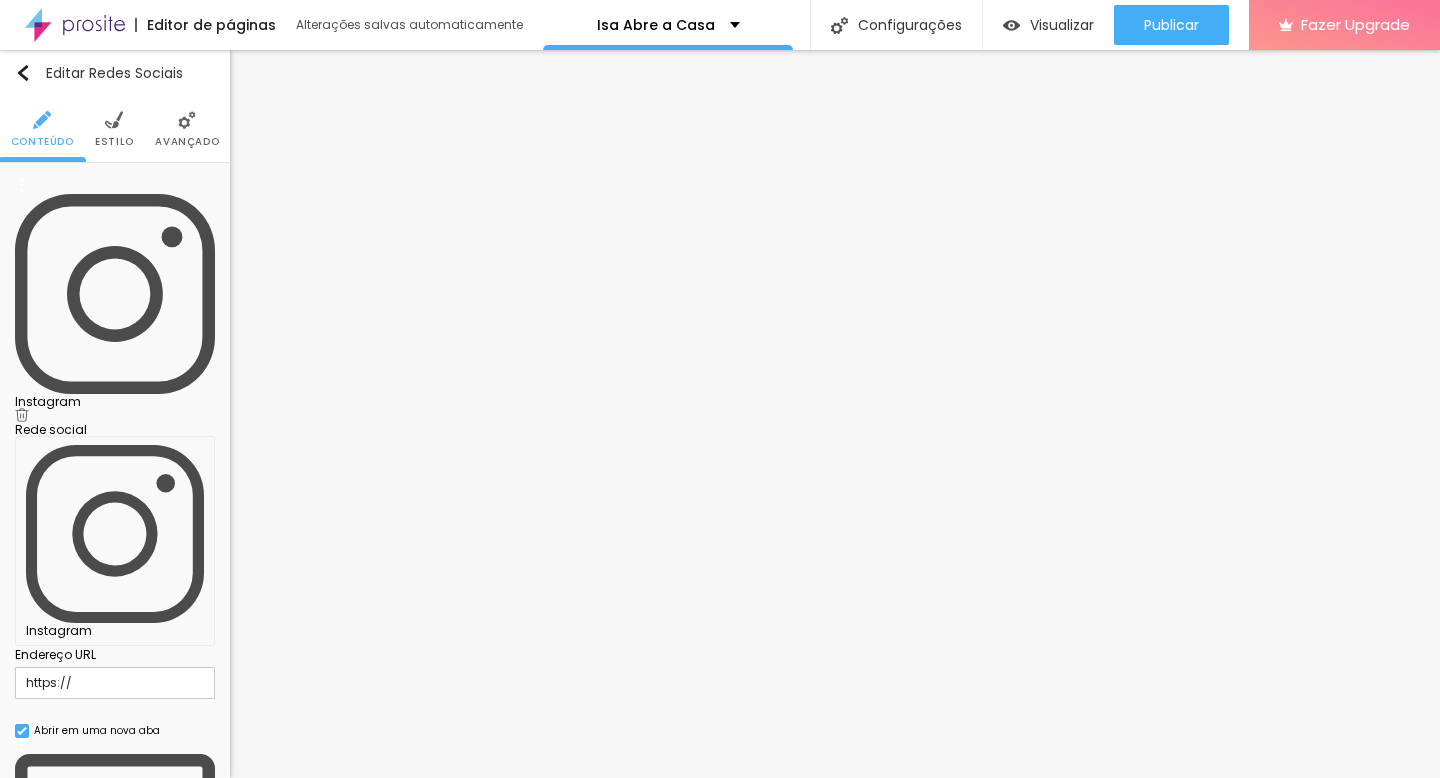 click on "+ Adicionar Icone" at bounding box center (77, 1308) 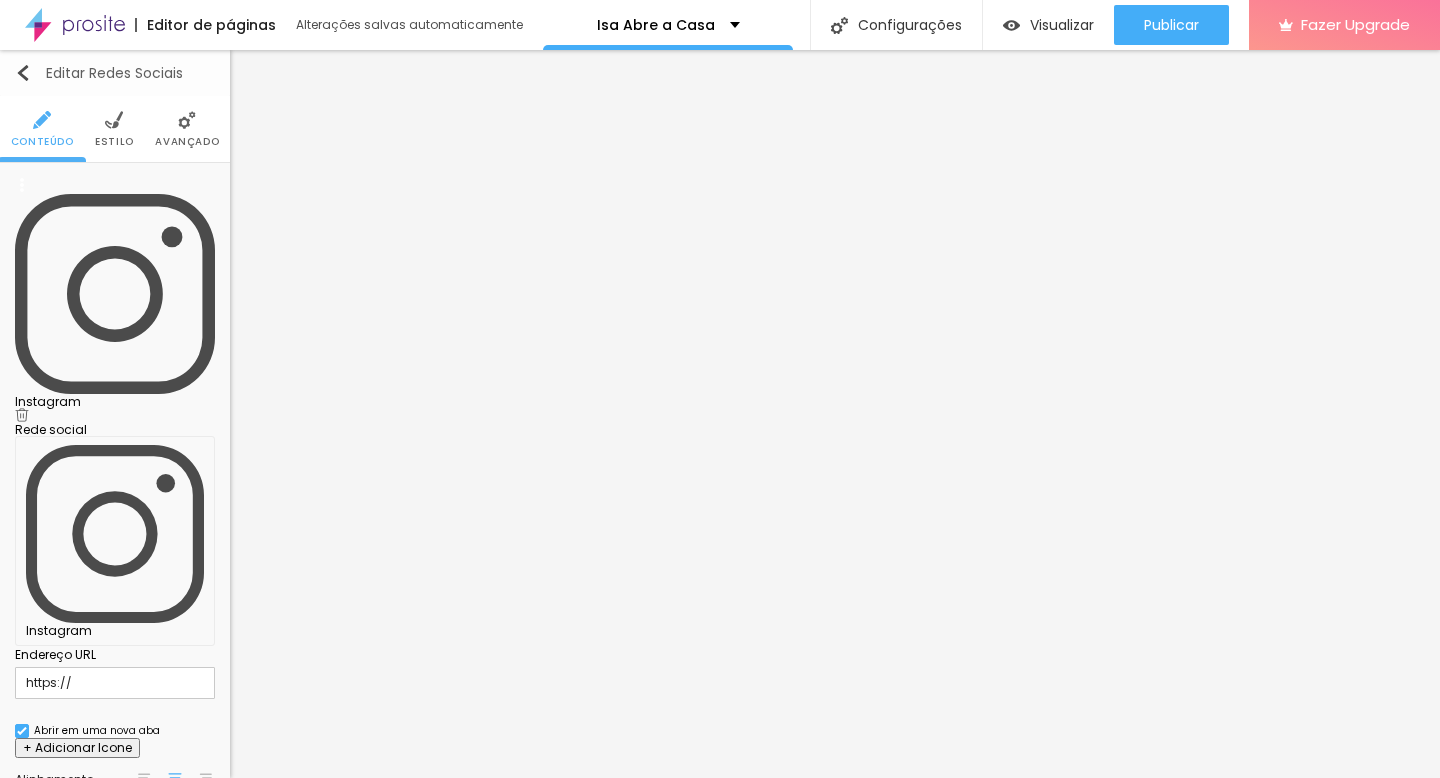 click on "Editar Redes Sociais" at bounding box center [115, 73] 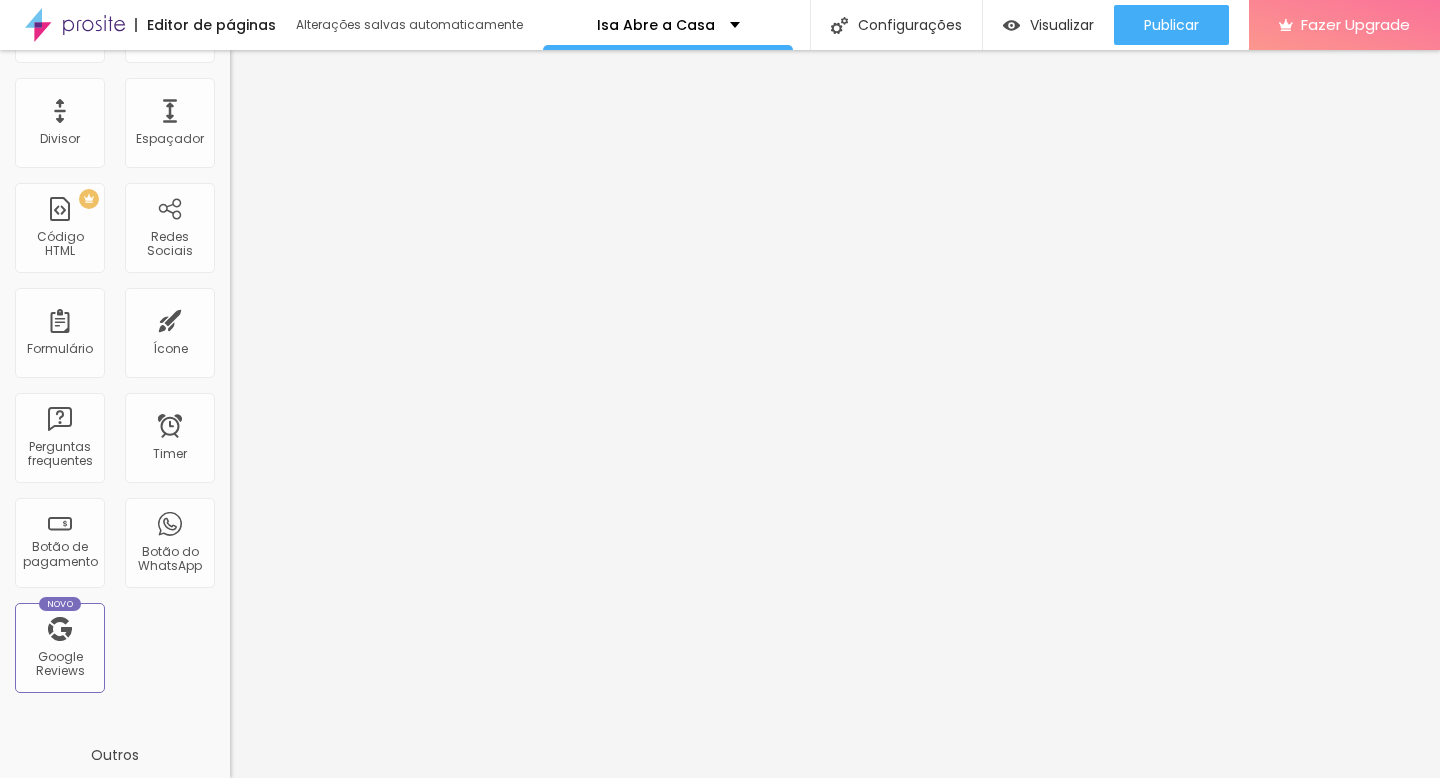 scroll, scrollTop: 510, scrollLeft: 0, axis: vertical 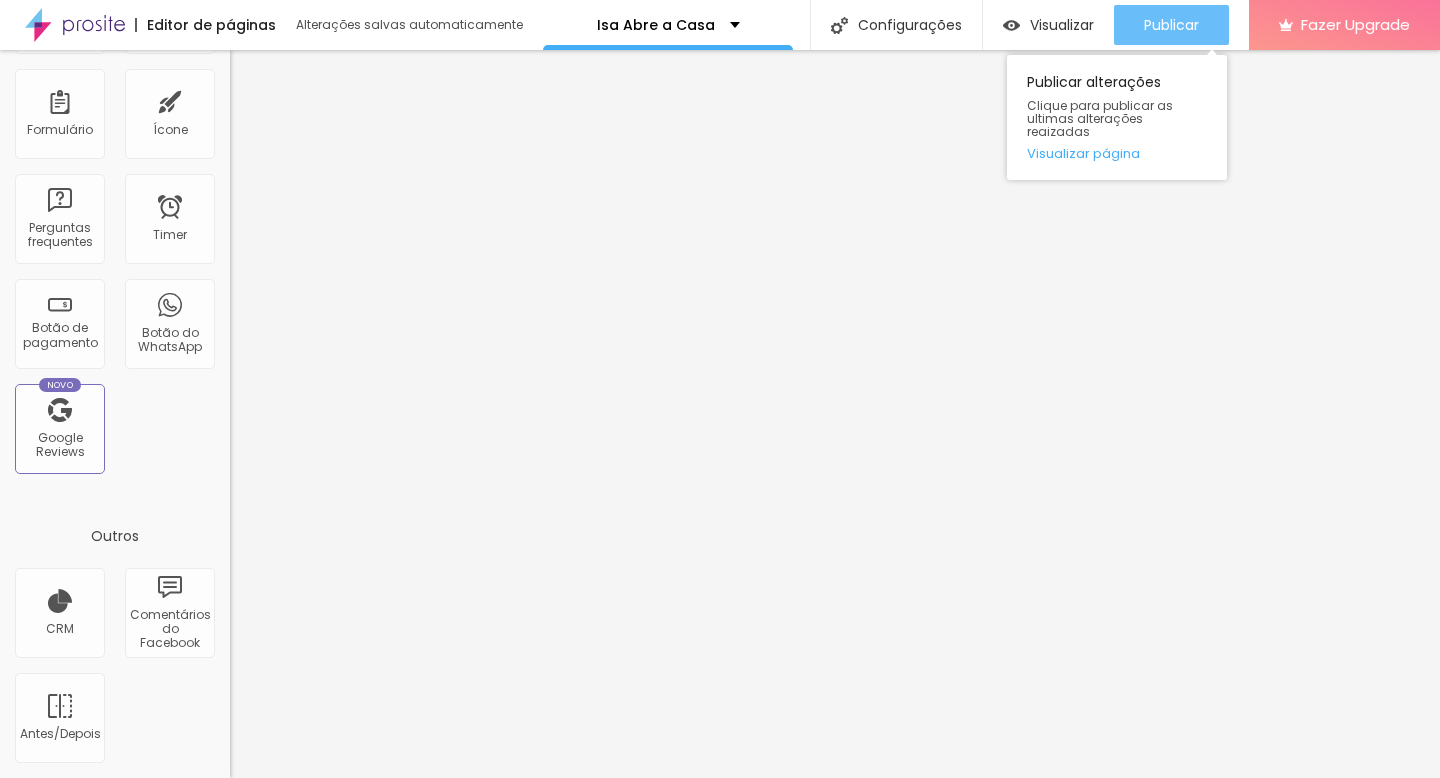 click on "Publicar" at bounding box center [1171, 25] 